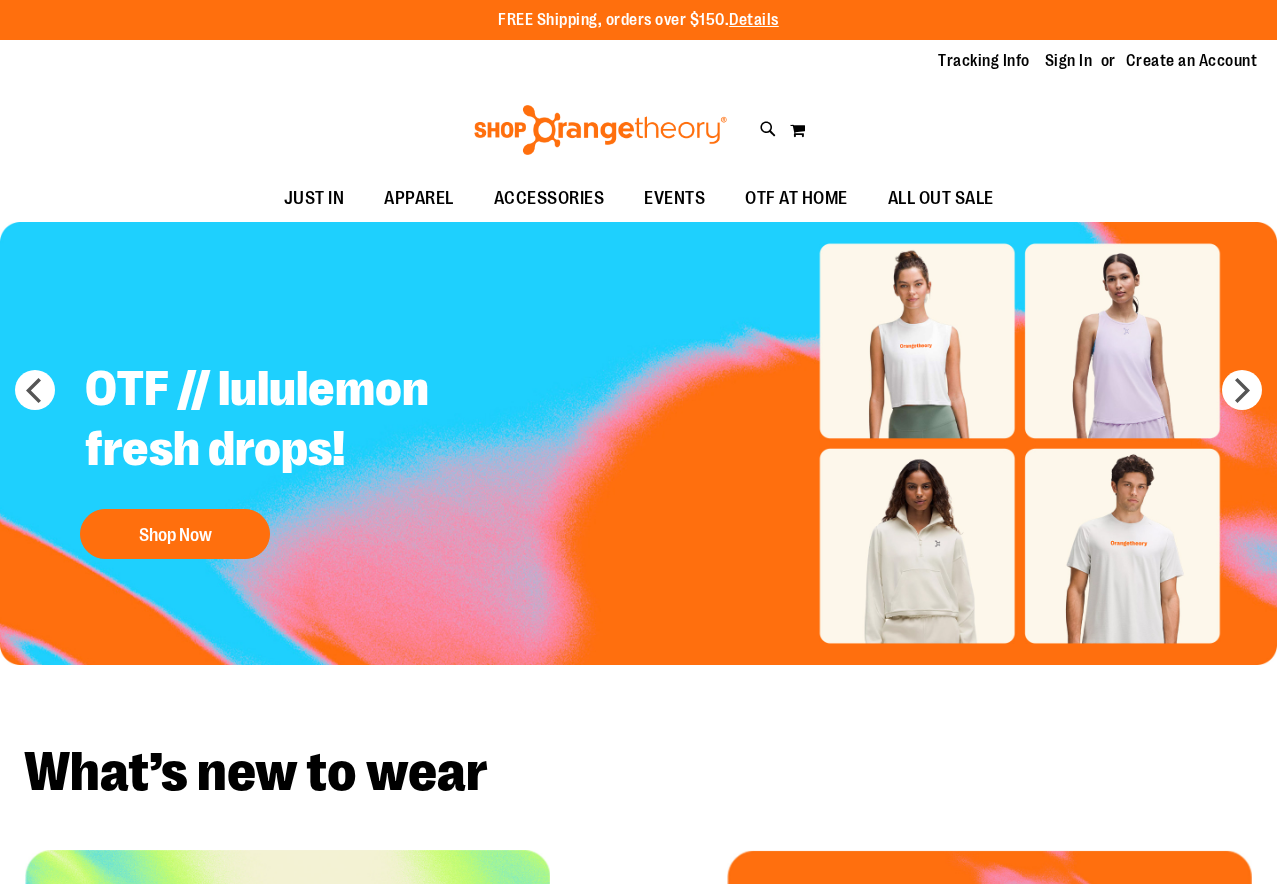 scroll, scrollTop: 0, scrollLeft: 0, axis: both 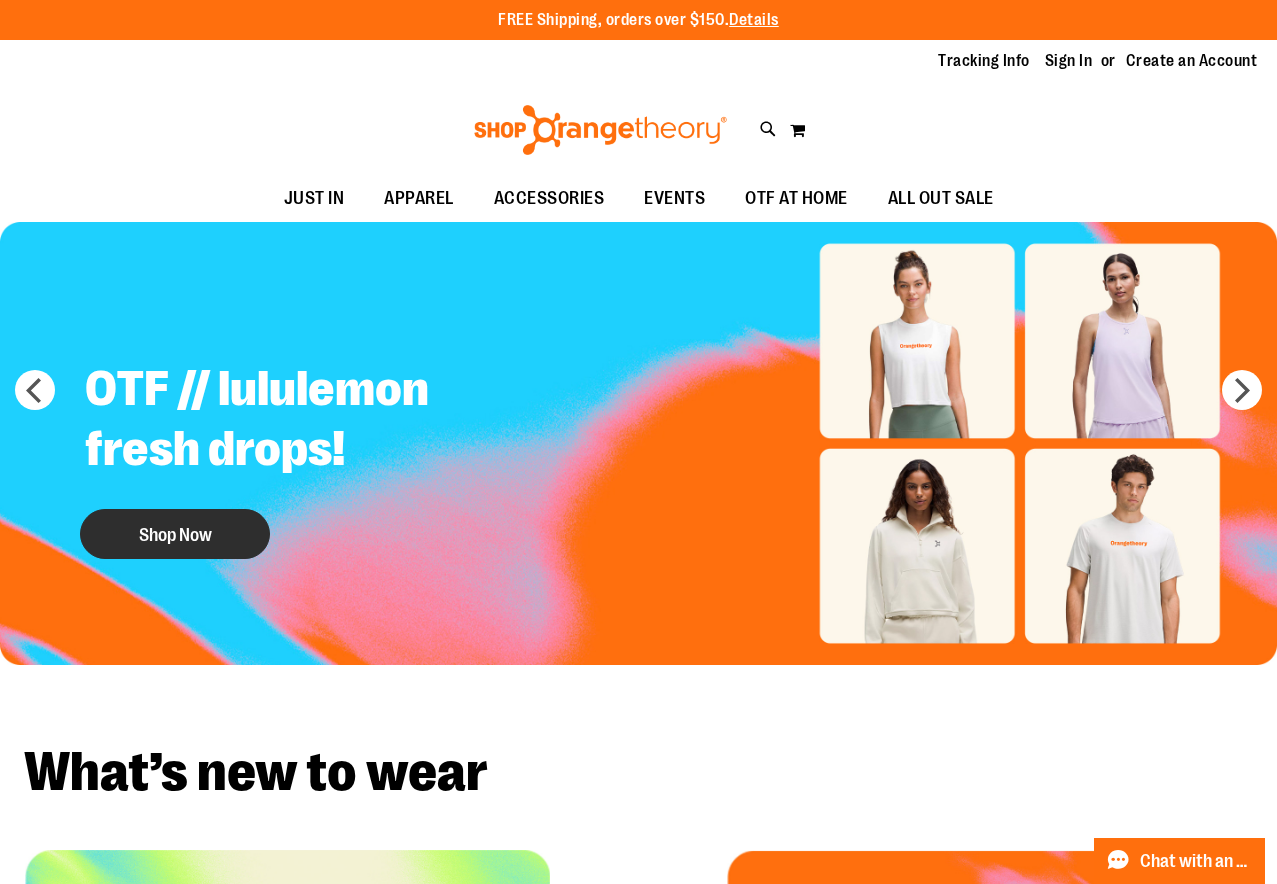 type on "**********" 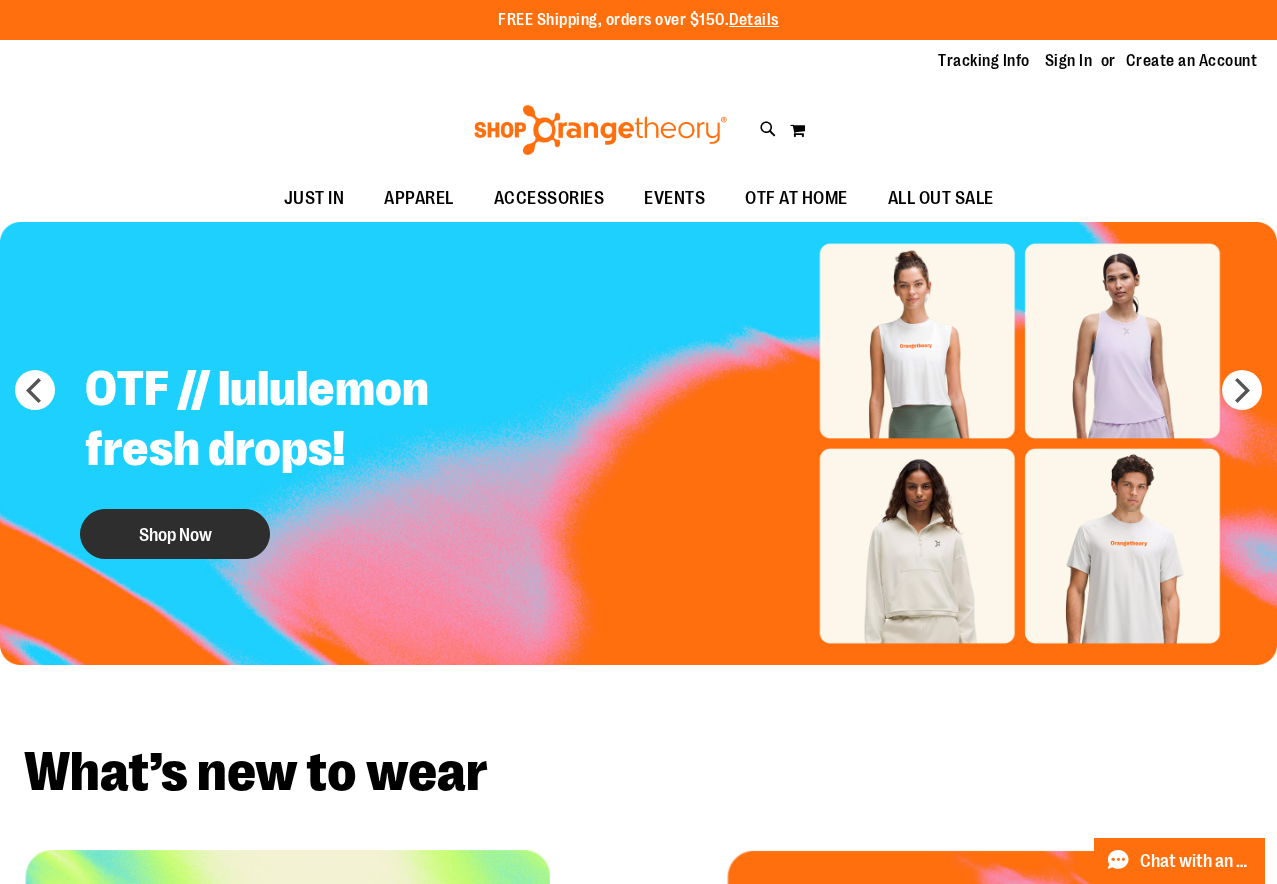 click on "Shop Now" at bounding box center [175, 534] 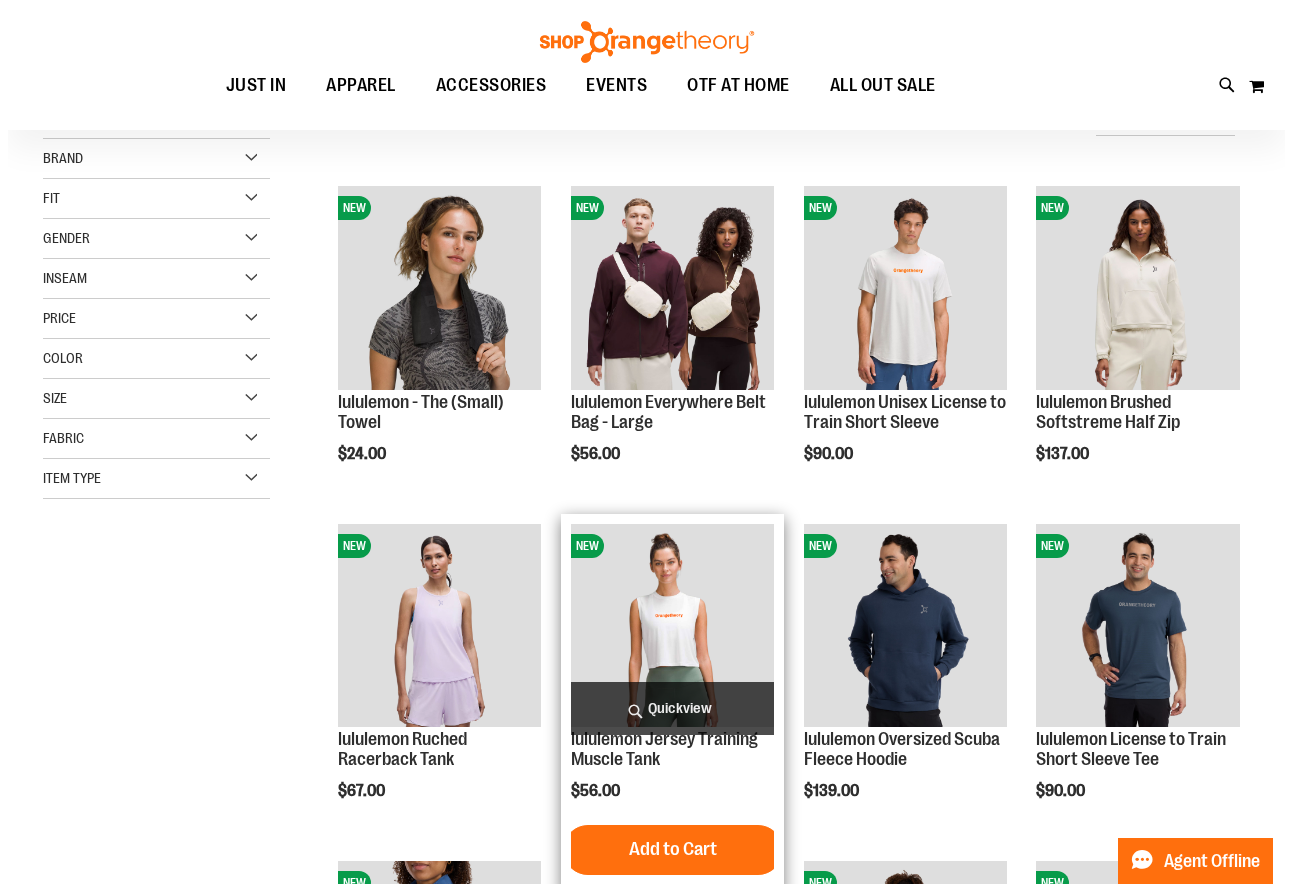 scroll, scrollTop: 3, scrollLeft: 0, axis: vertical 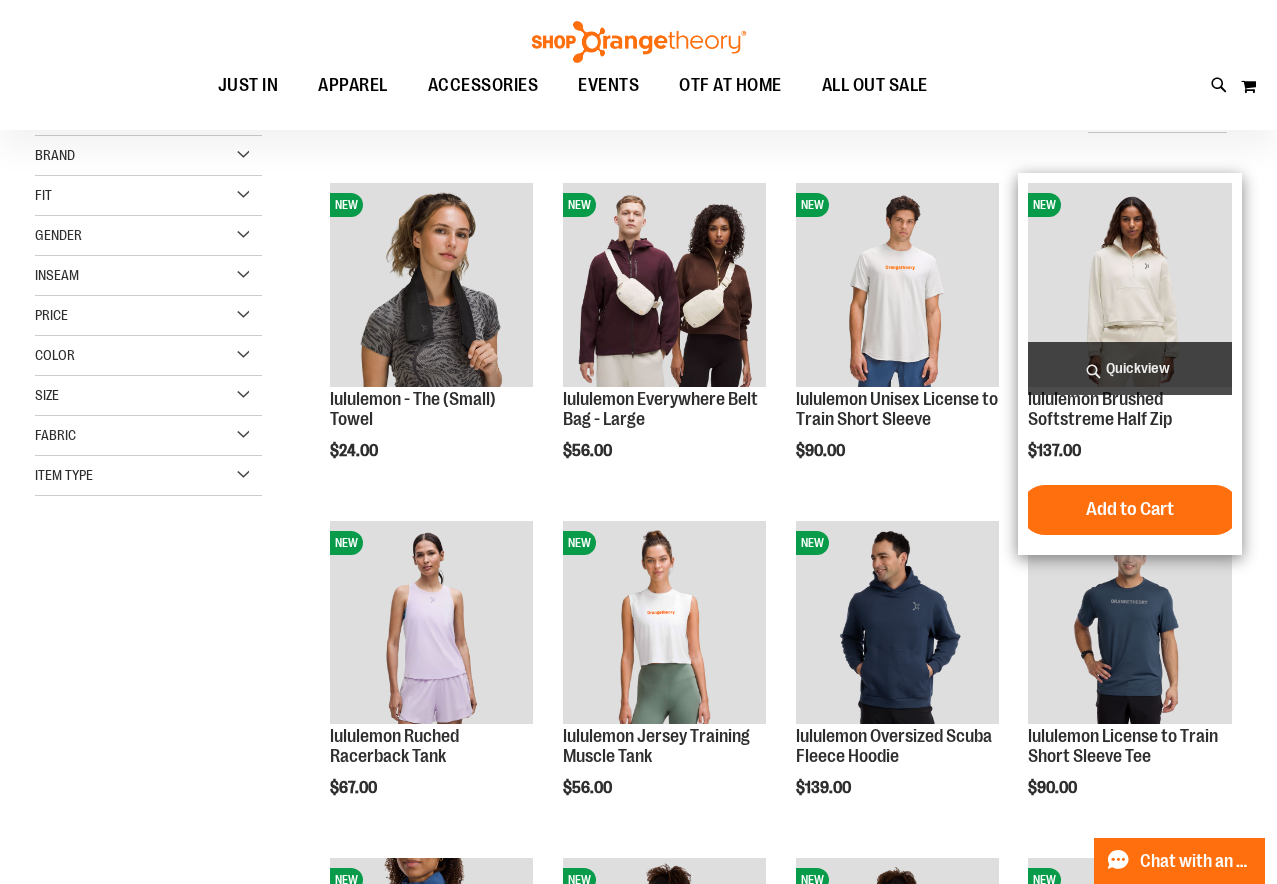 type on "**********" 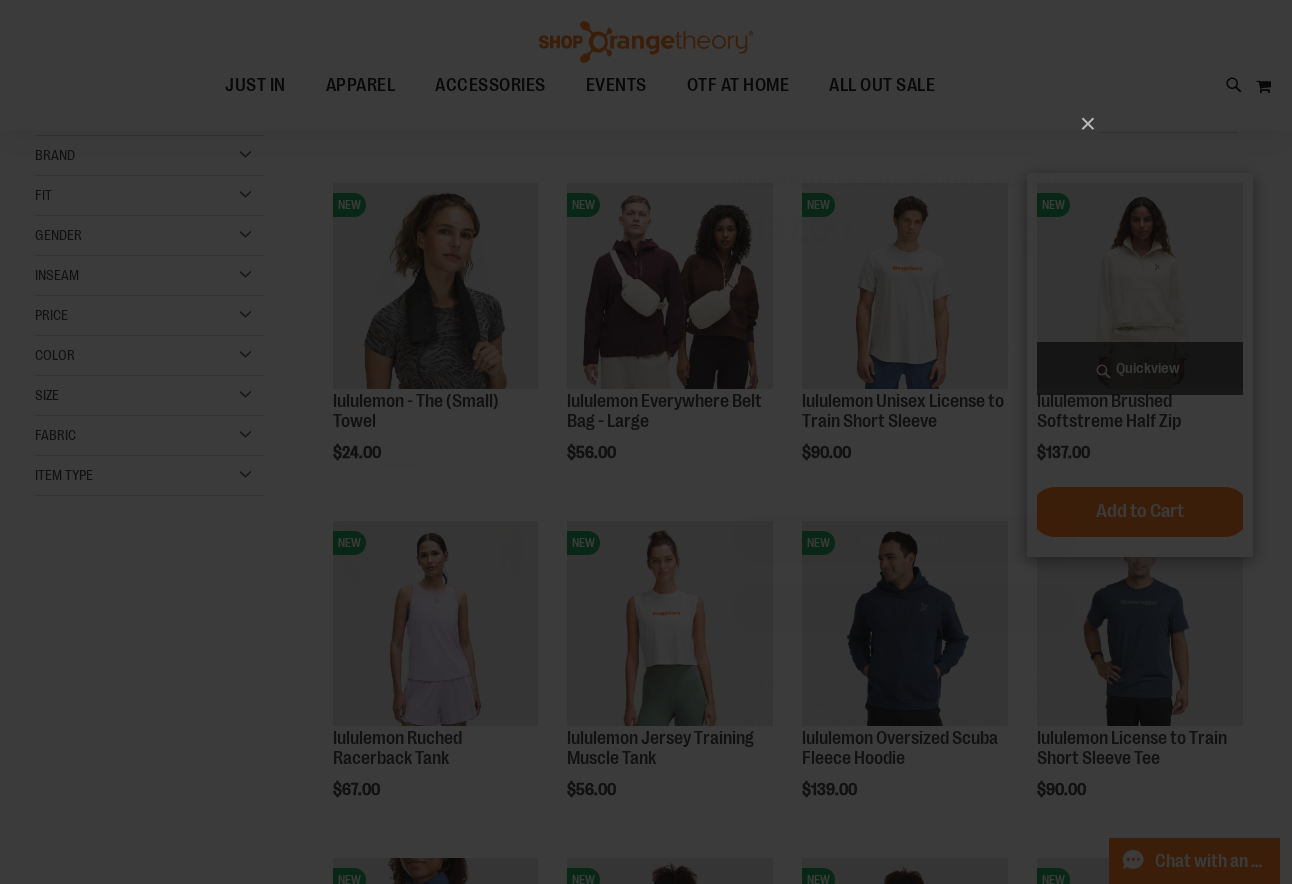 scroll, scrollTop: 0, scrollLeft: 0, axis: both 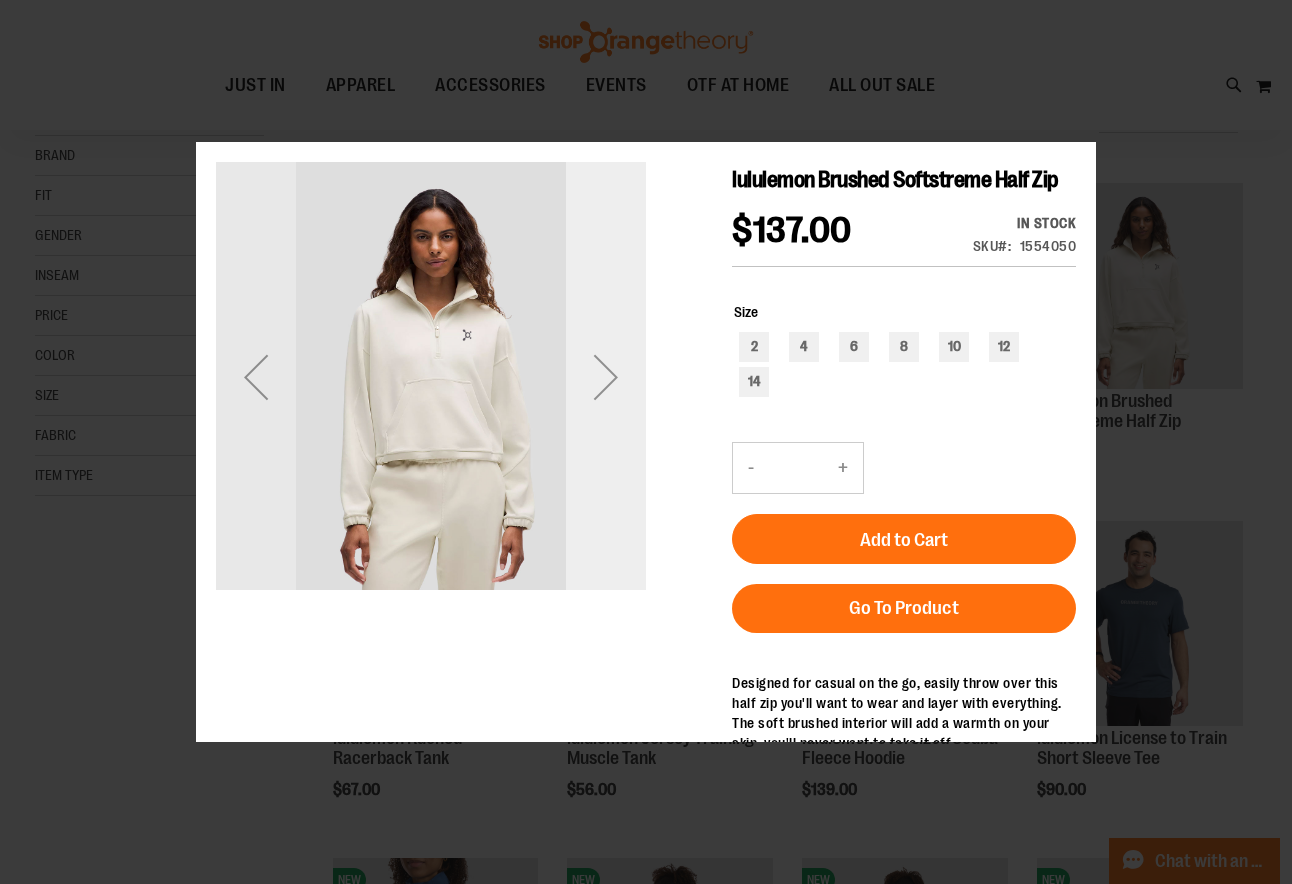 click at bounding box center (606, 376) 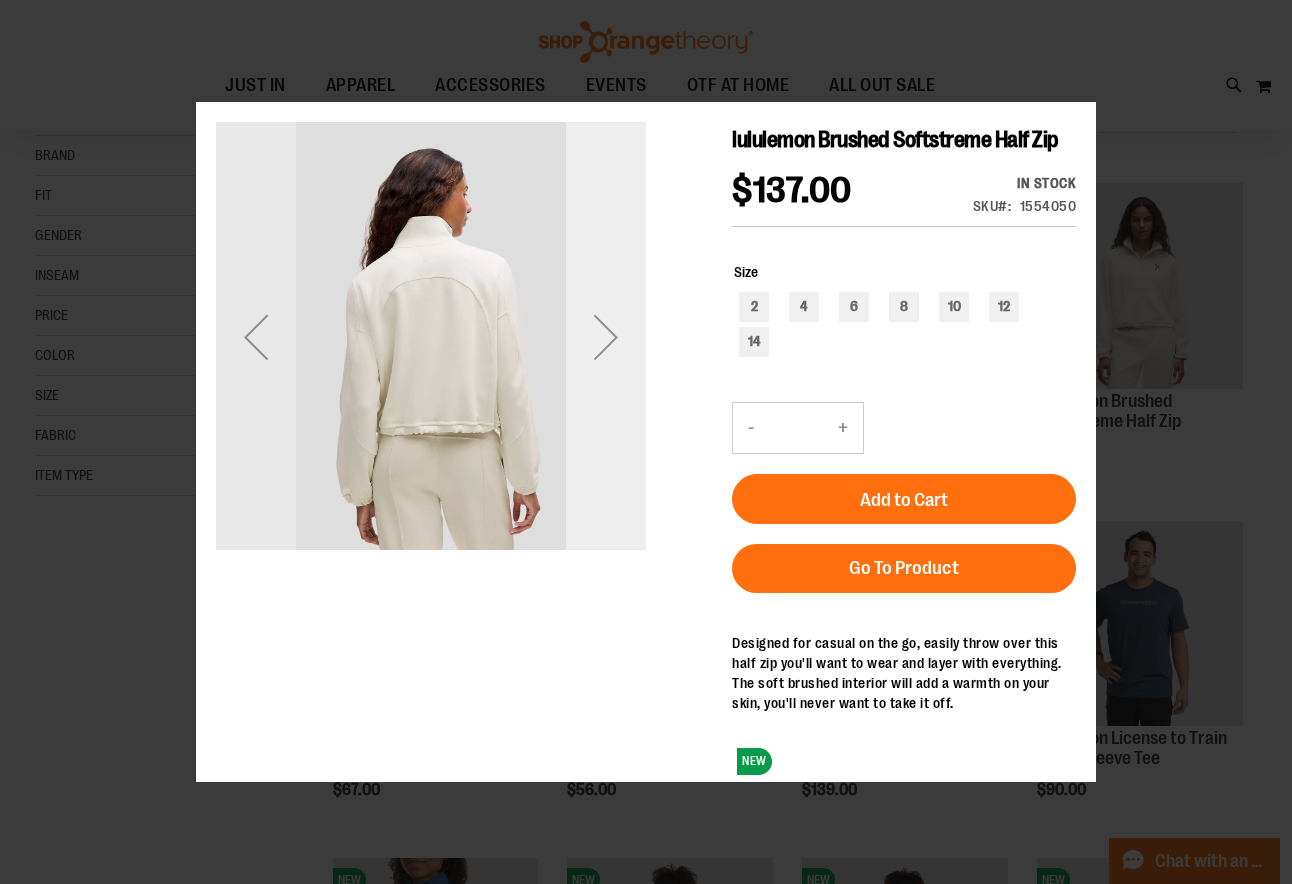 click at bounding box center (606, 337) 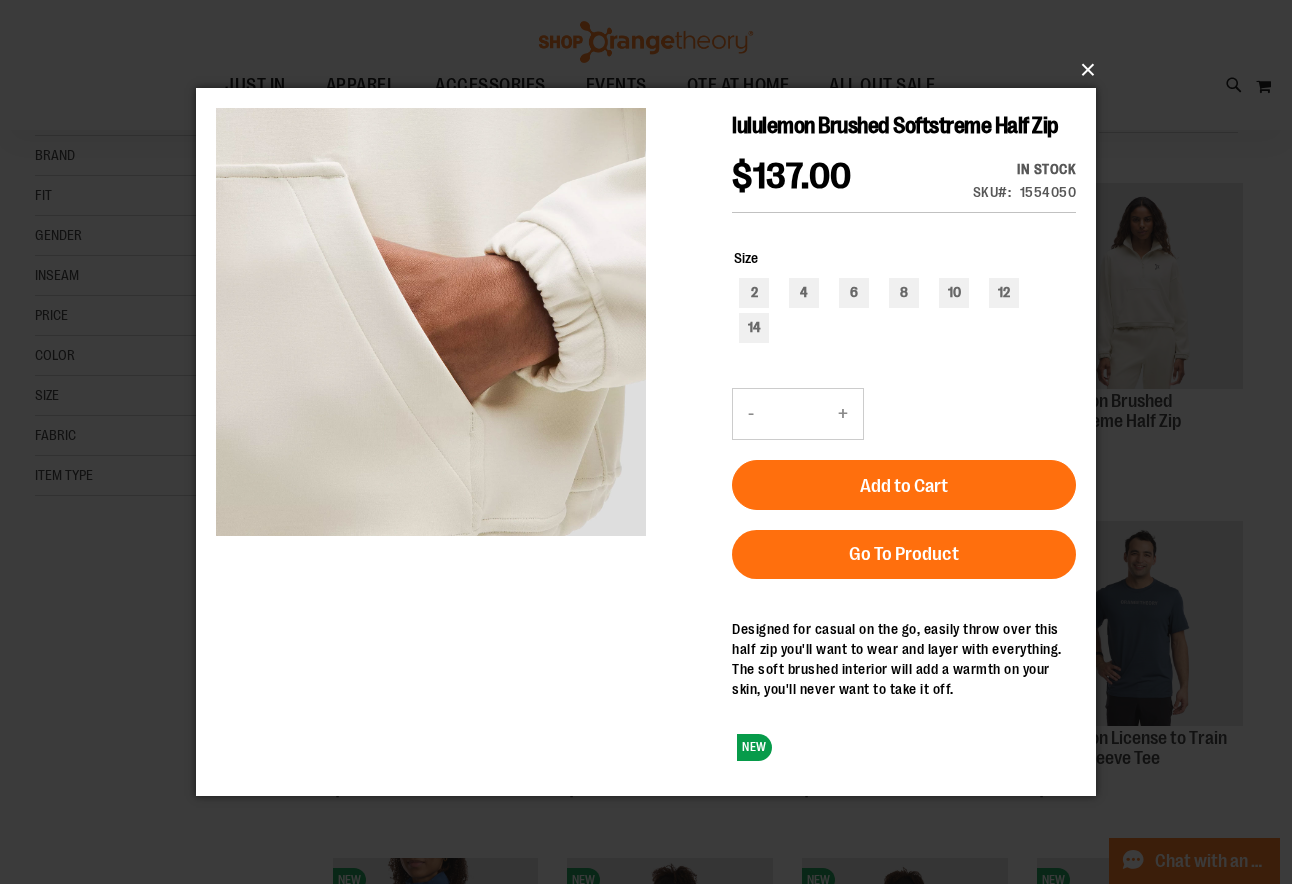 click on "×" at bounding box center (652, 70) 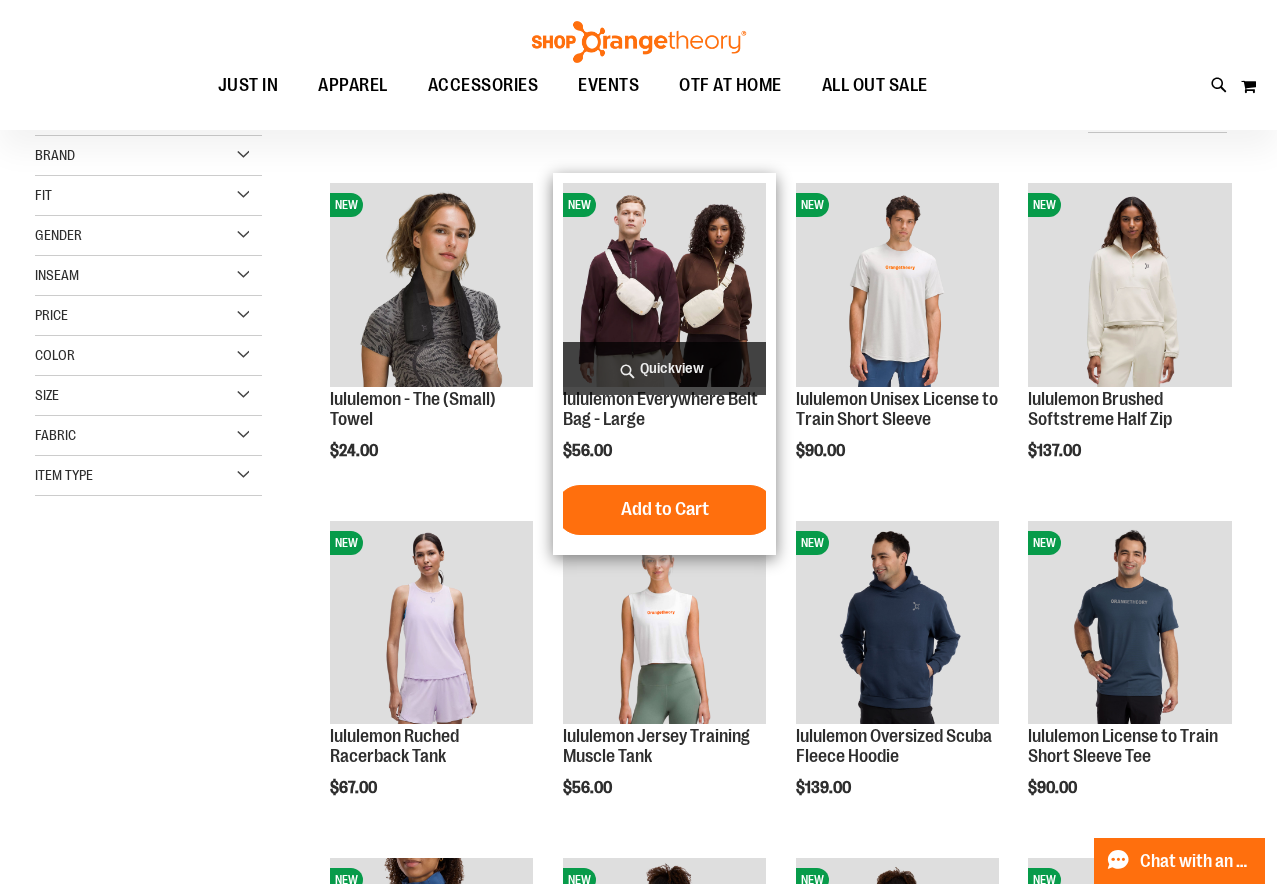 click on "Quickview" at bounding box center (665, 368) 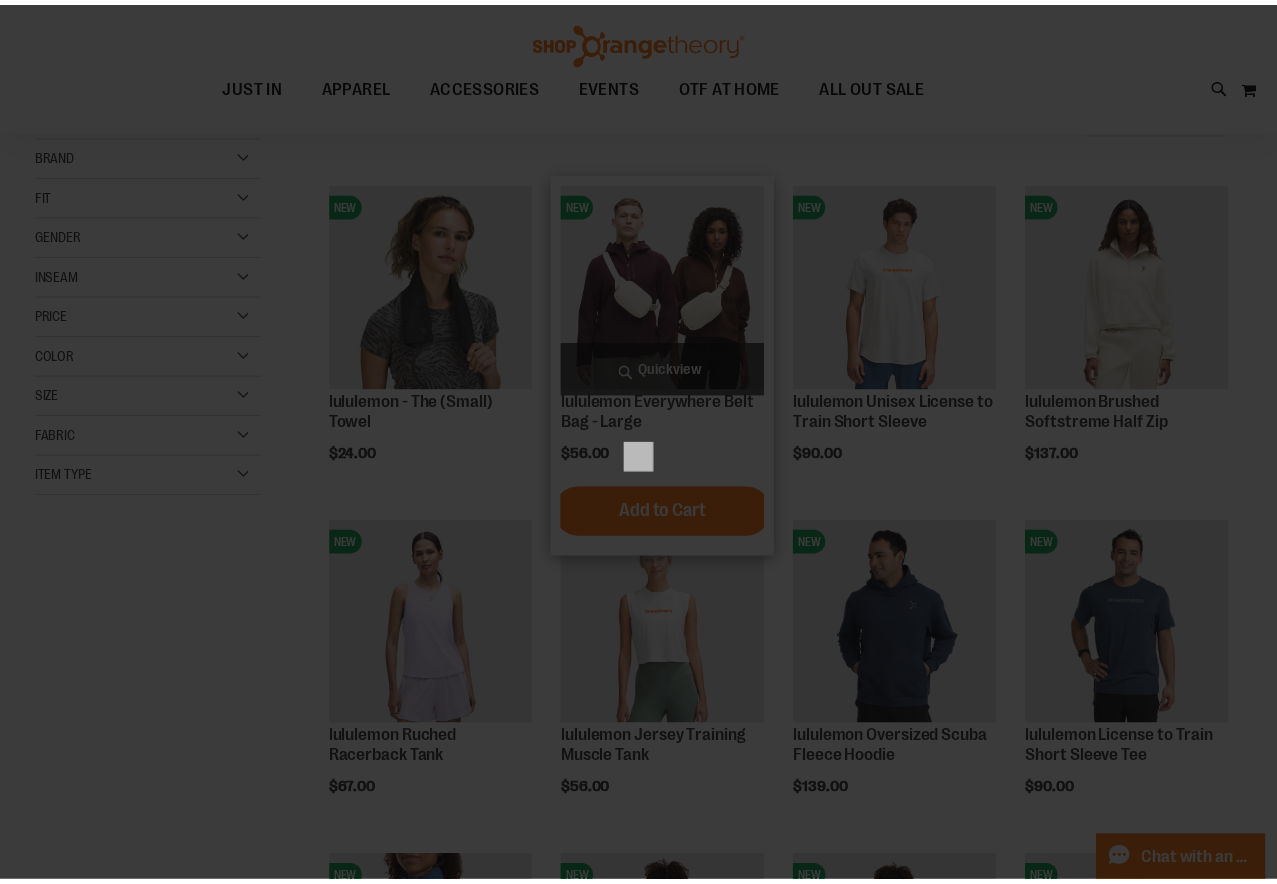 scroll, scrollTop: 0, scrollLeft: 0, axis: both 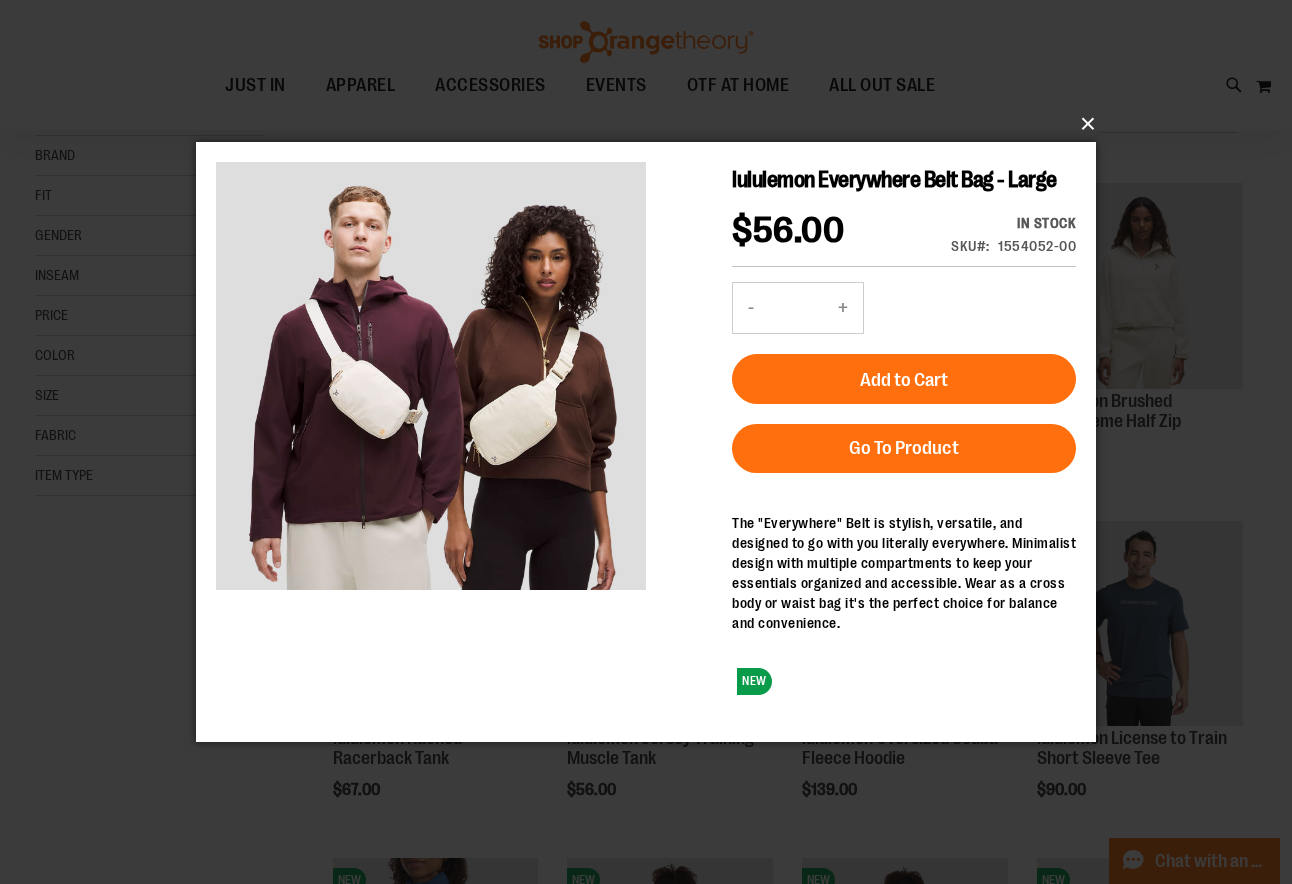 click on "×" at bounding box center [652, 124] 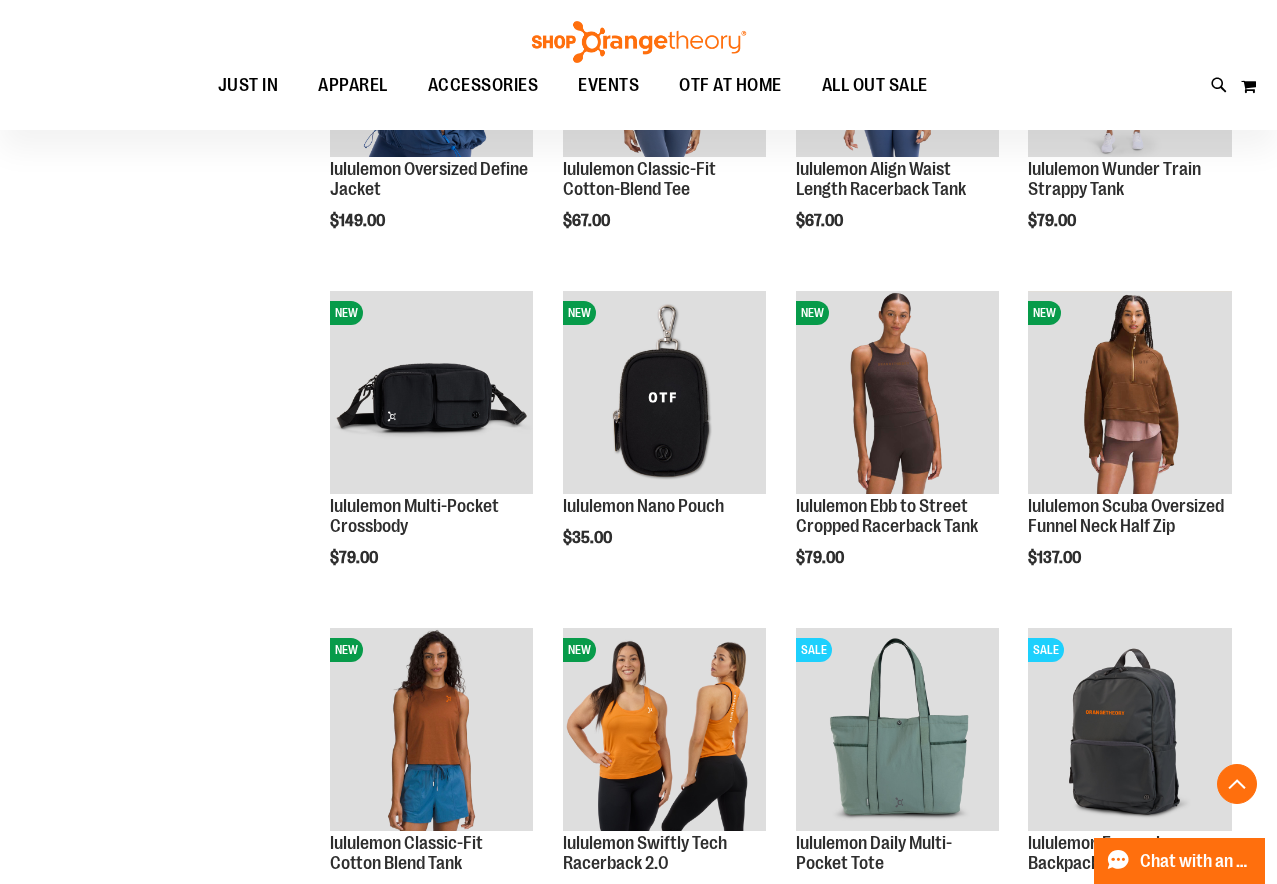 scroll, scrollTop: 967, scrollLeft: 0, axis: vertical 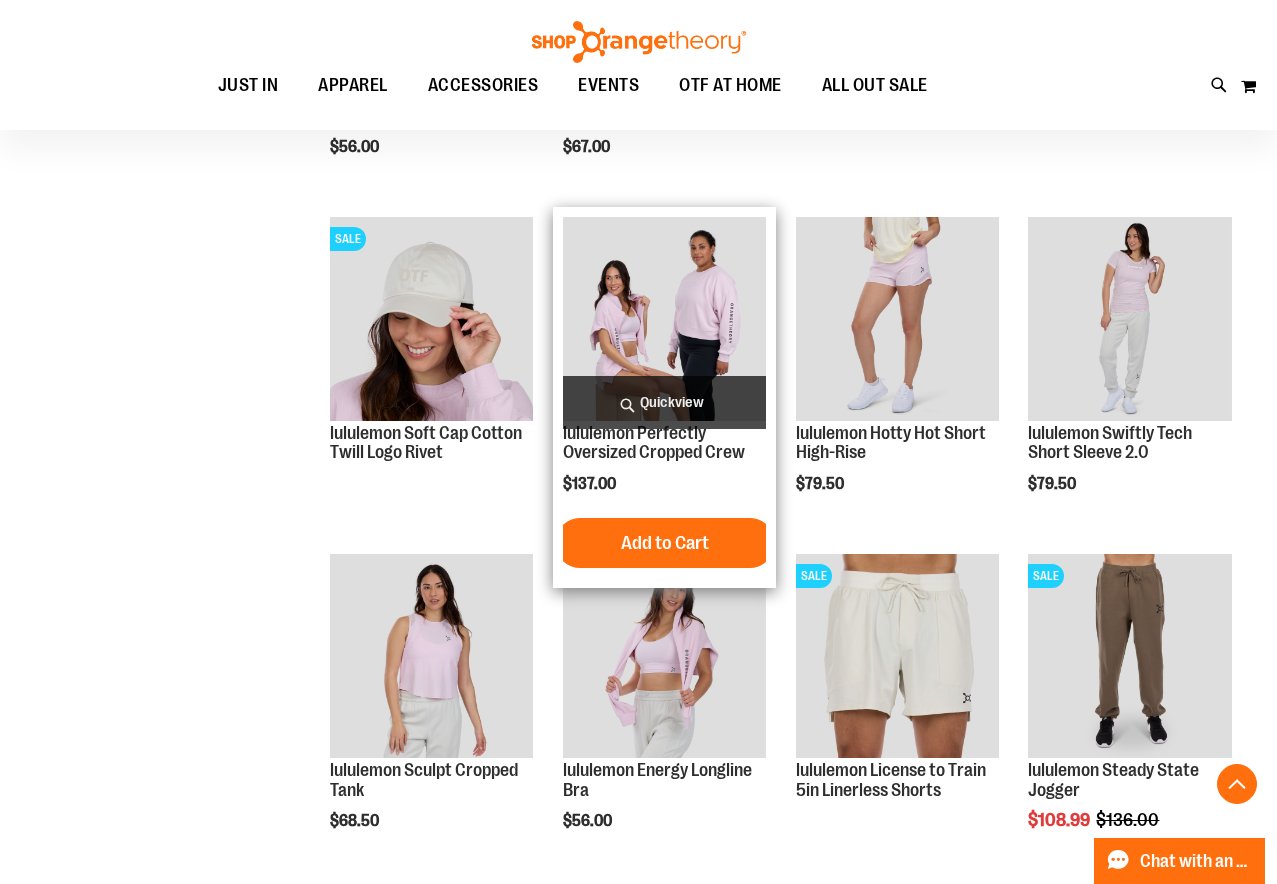 click at bounding box center (665, 319) 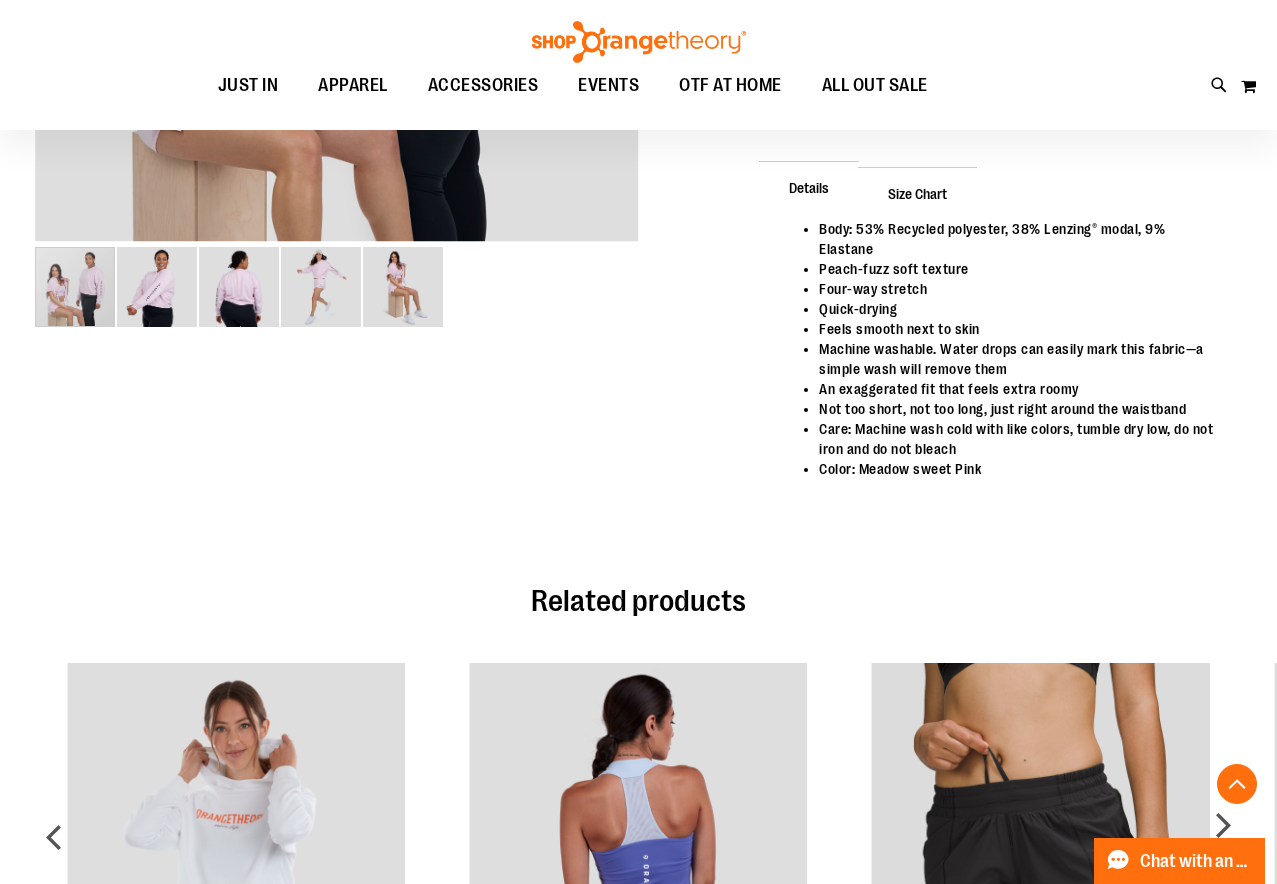 scroll, scrollTop: 0, scrollLeft: 0, axis: both 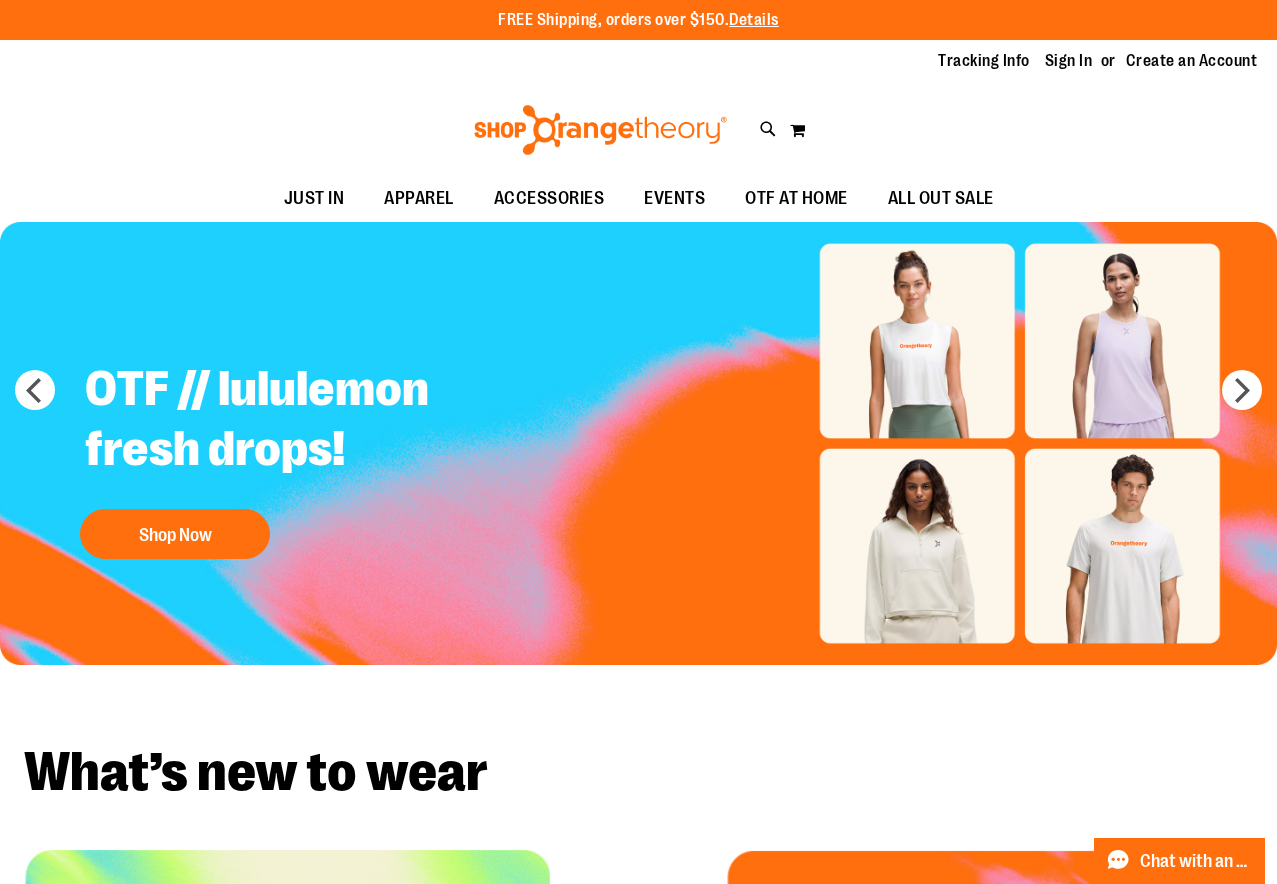 type on "**********" 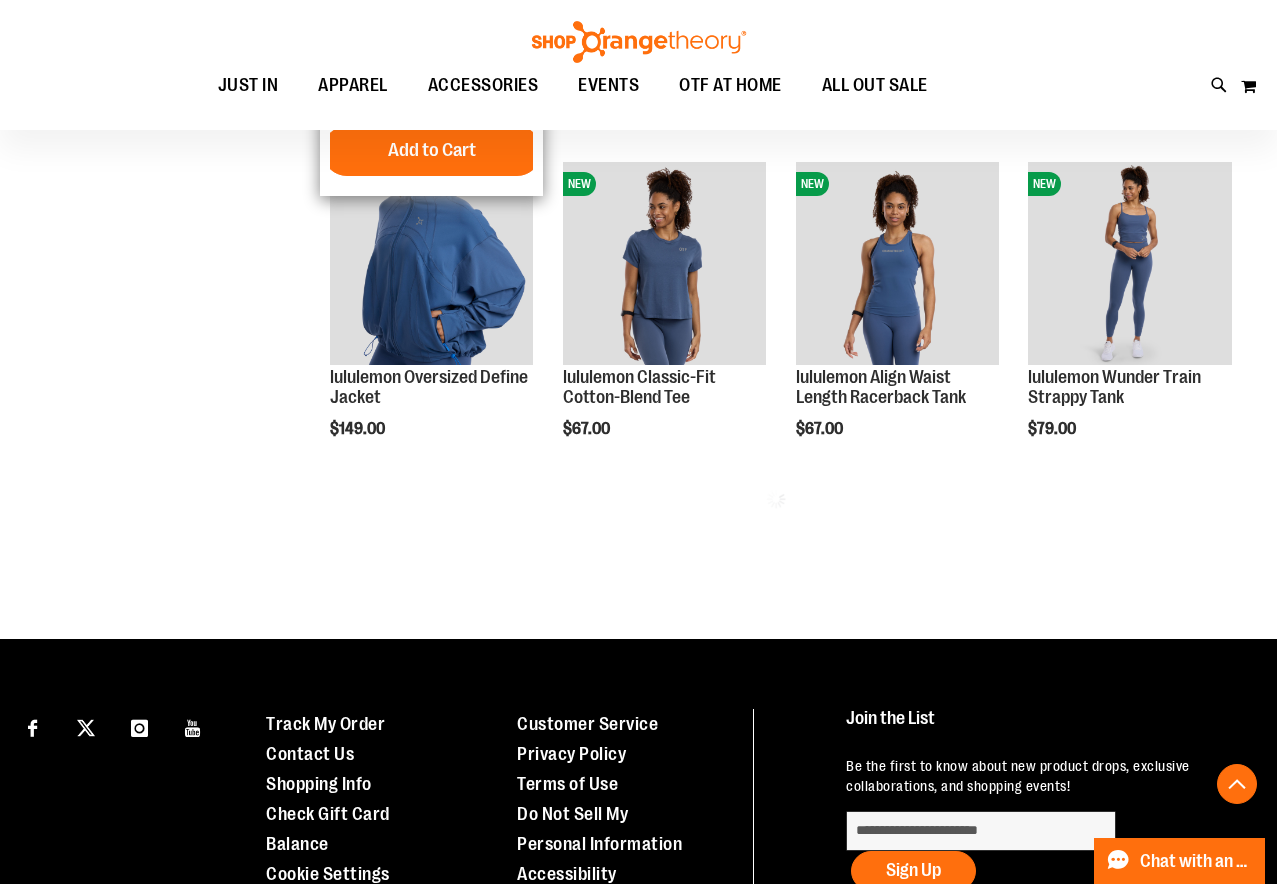 scroll, scrollTop: 887, scrollLeft: 0, axis: vertical 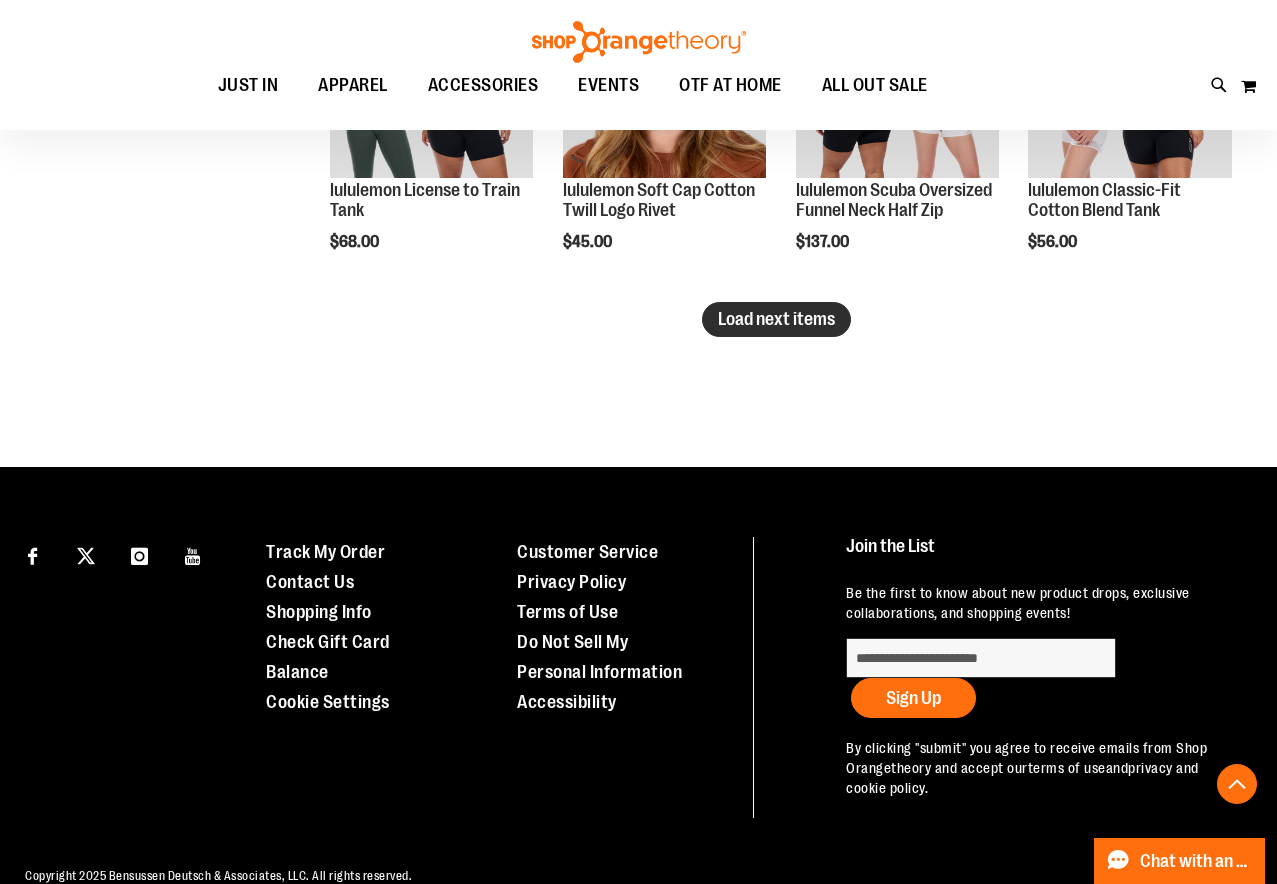 type on "**********" 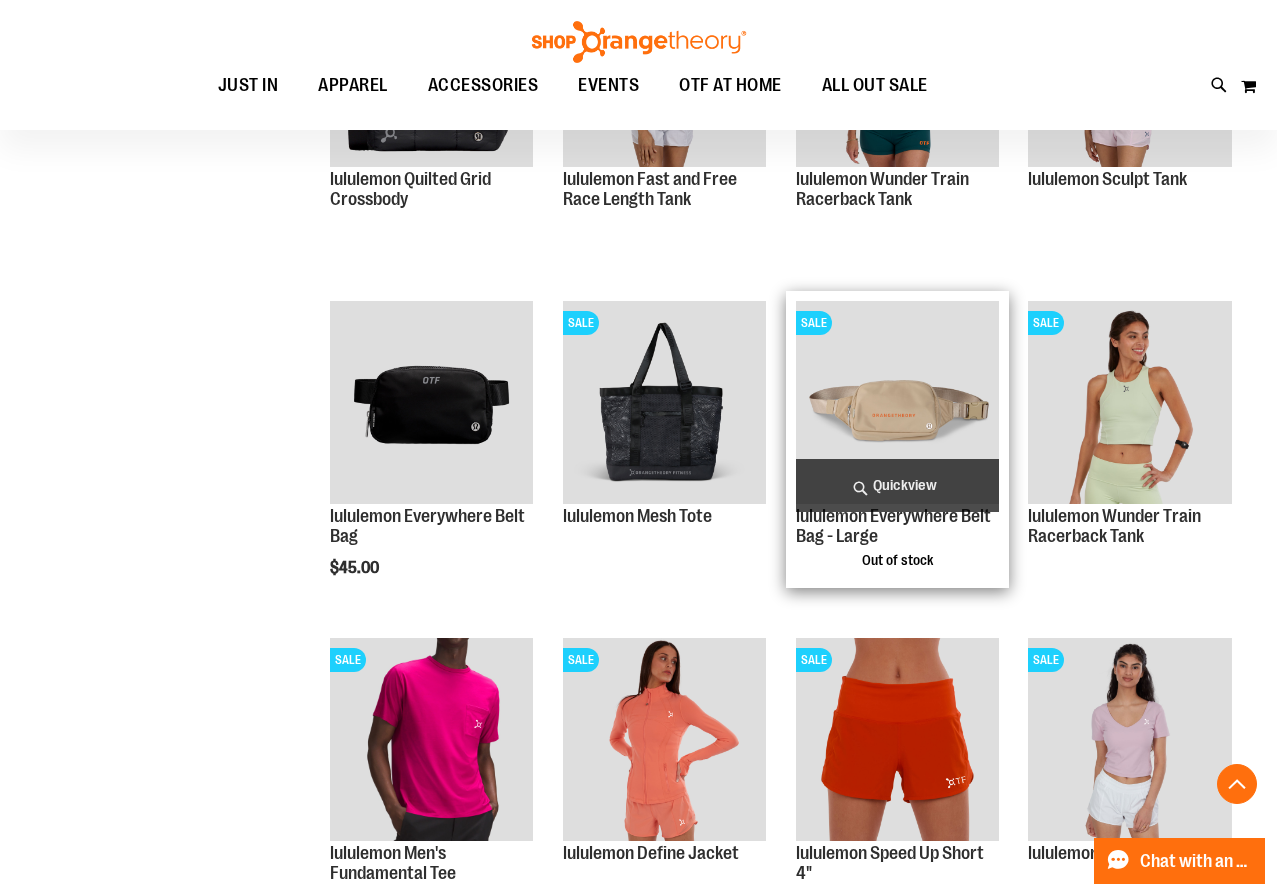 scroll, scrollTop: 3550, scrollLeft: 0, axis: vertical 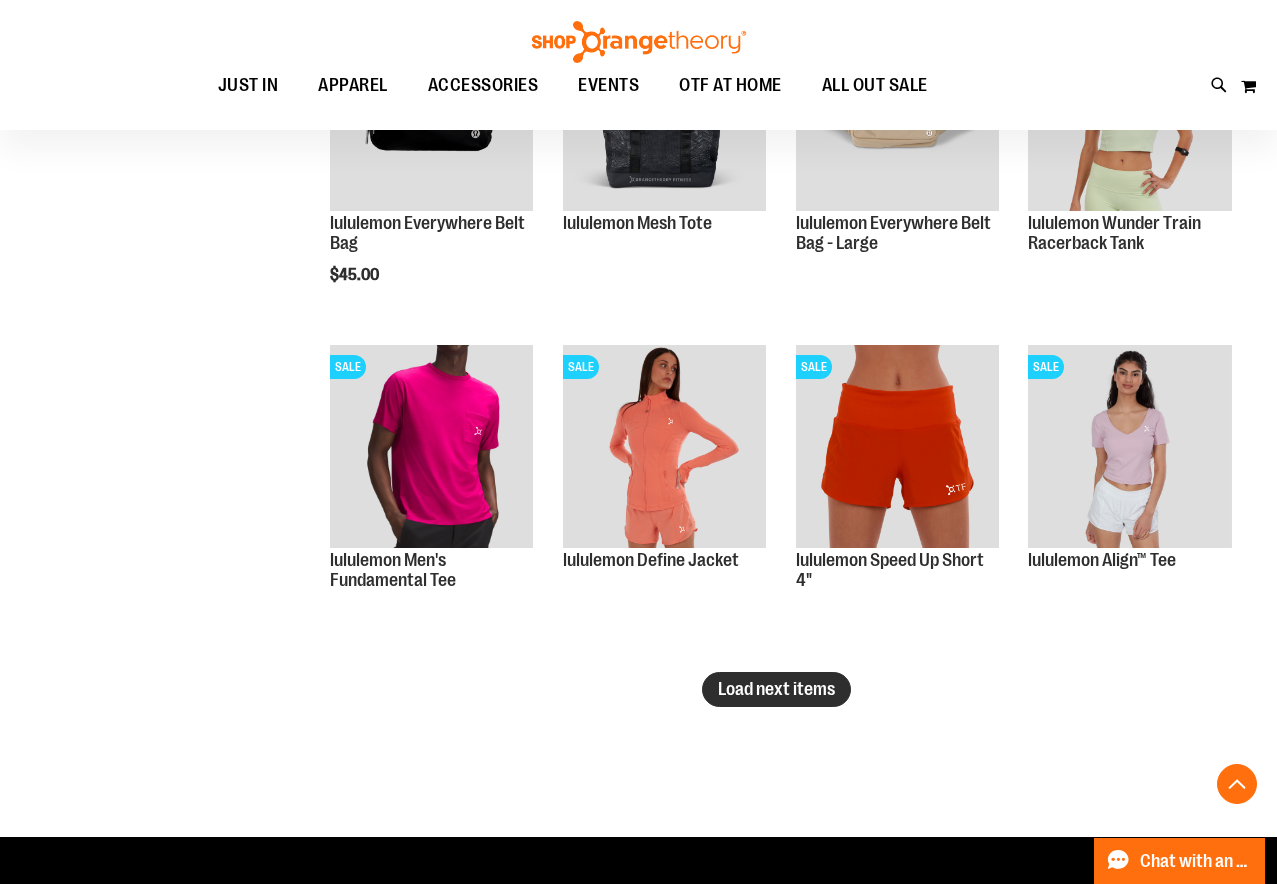 click on "Load next items" at bounding box center (776, 689) 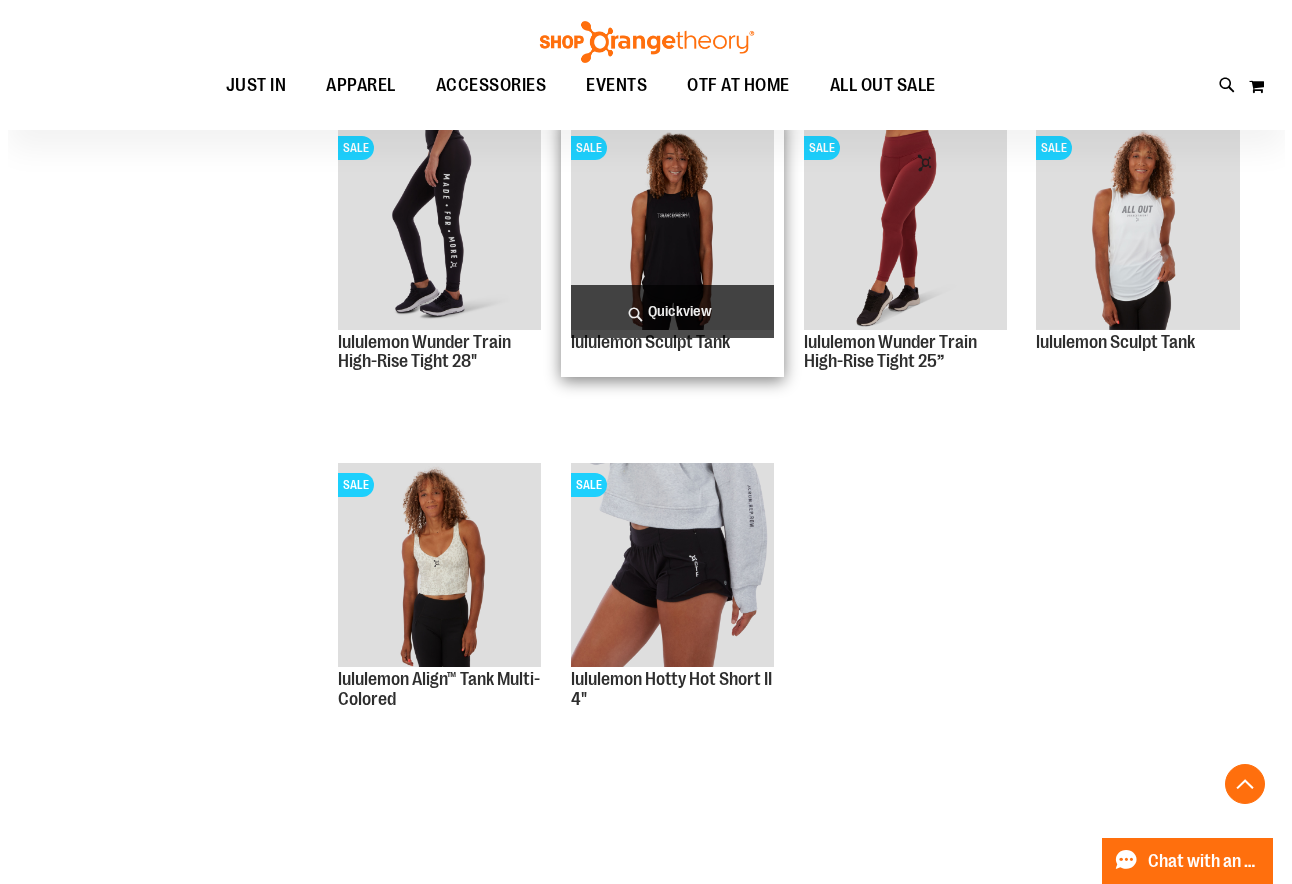 scroll, scrollTop: 4447, scrollLeft: 0, axis: vertical 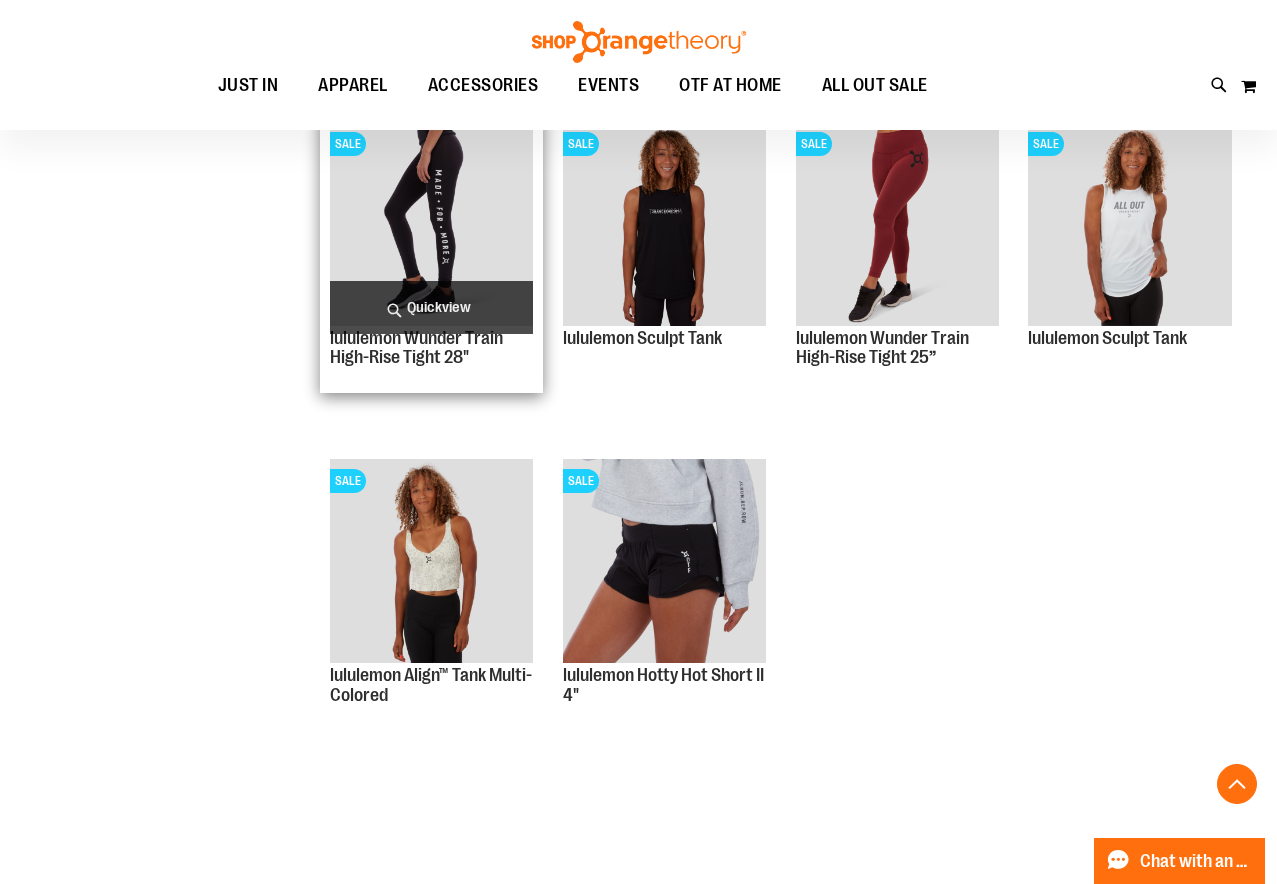 click on "Quickview" at bounding box center [432, 307] 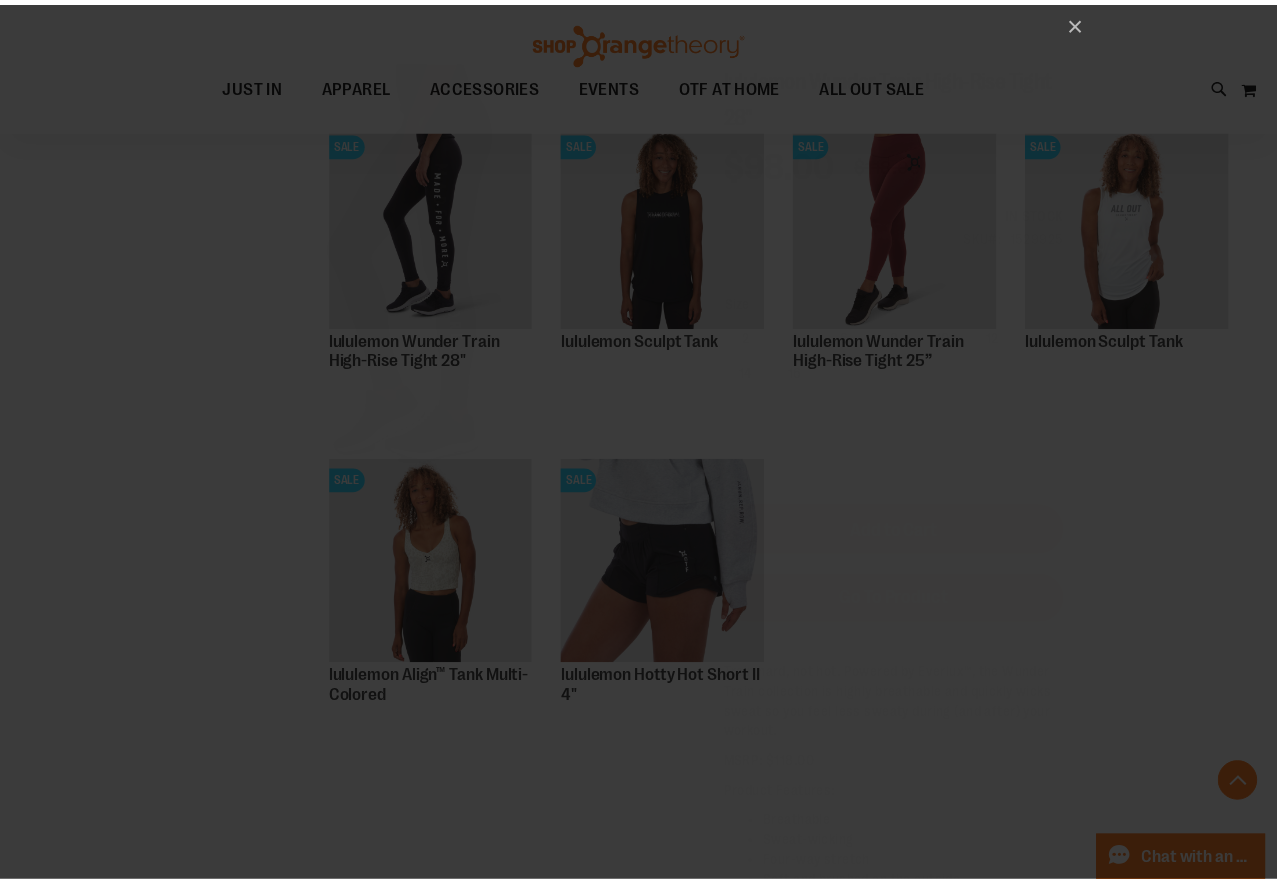scroll, scrollTop: 0, scrollLeft: 0, axis: both 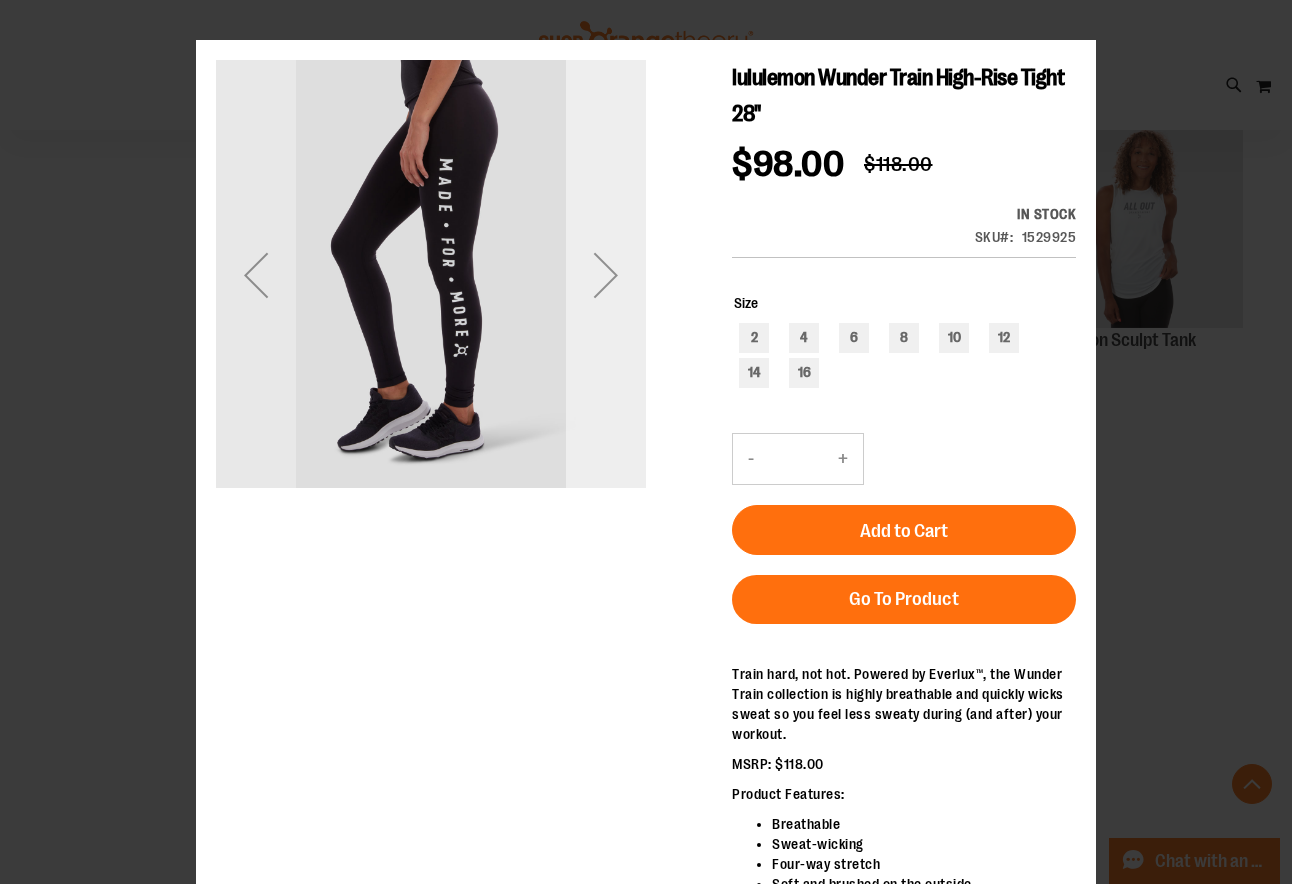 click at bounding box center [606, 275] 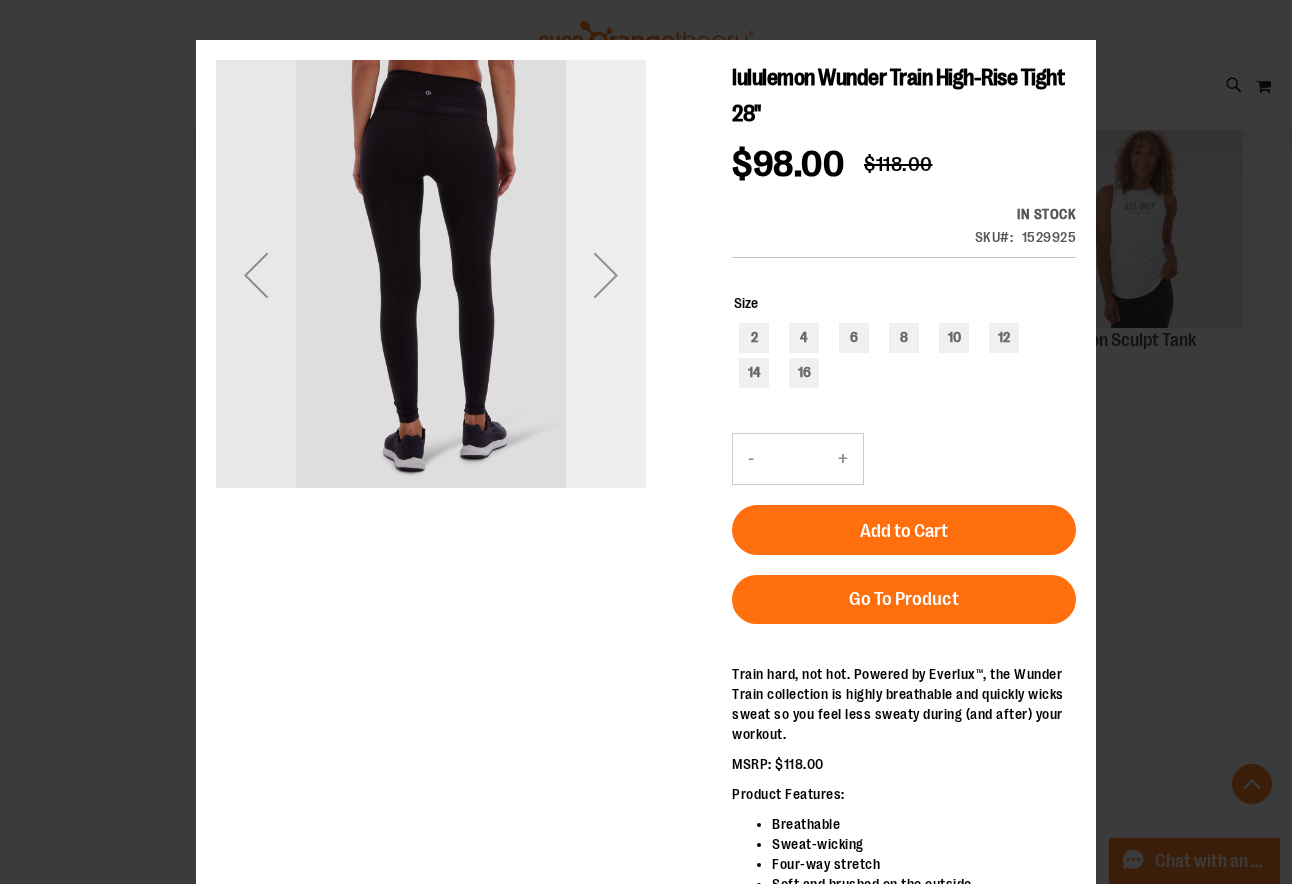 click at bounding box center (606, 275) 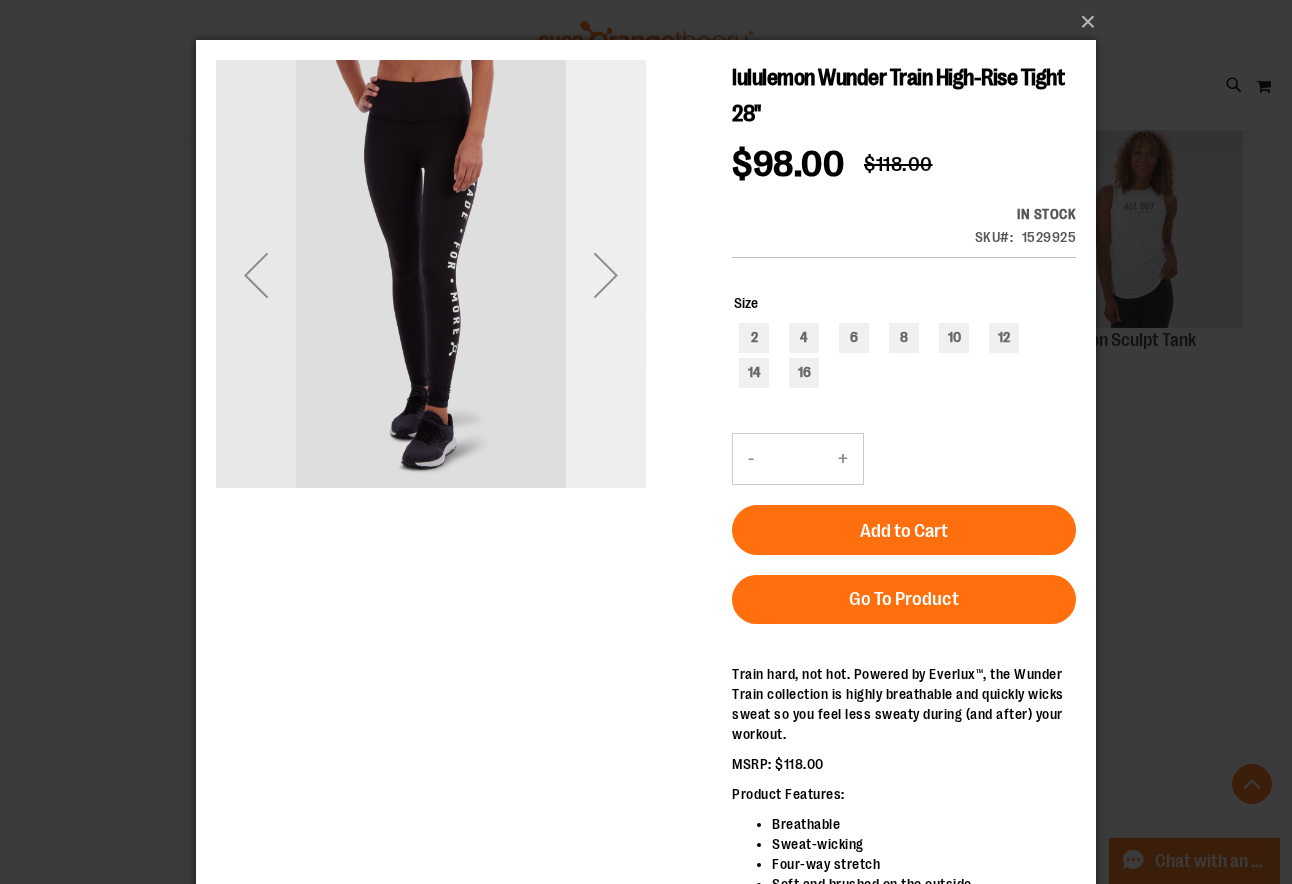 click at bounding box center (606, 275) 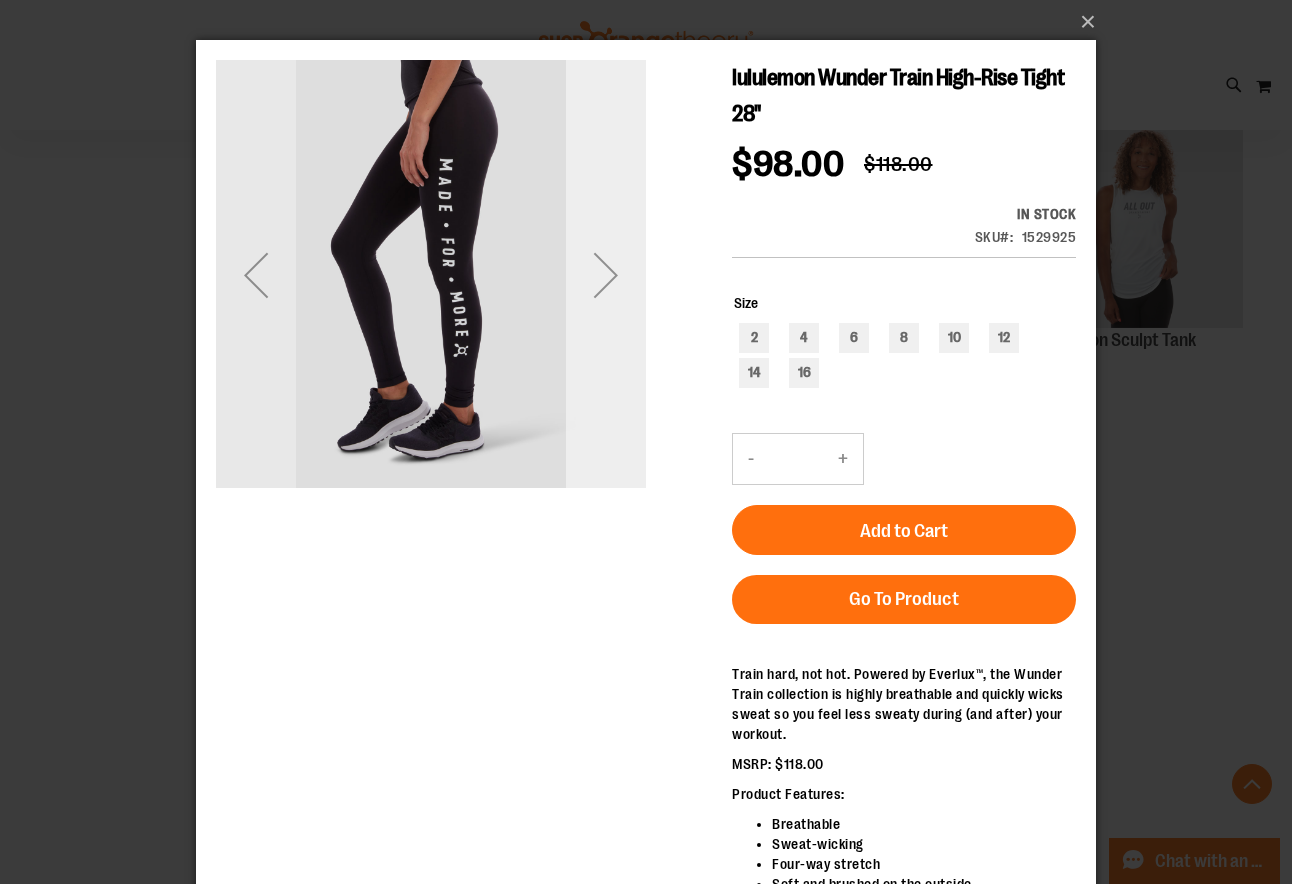 click at bounding box center [606, 275] 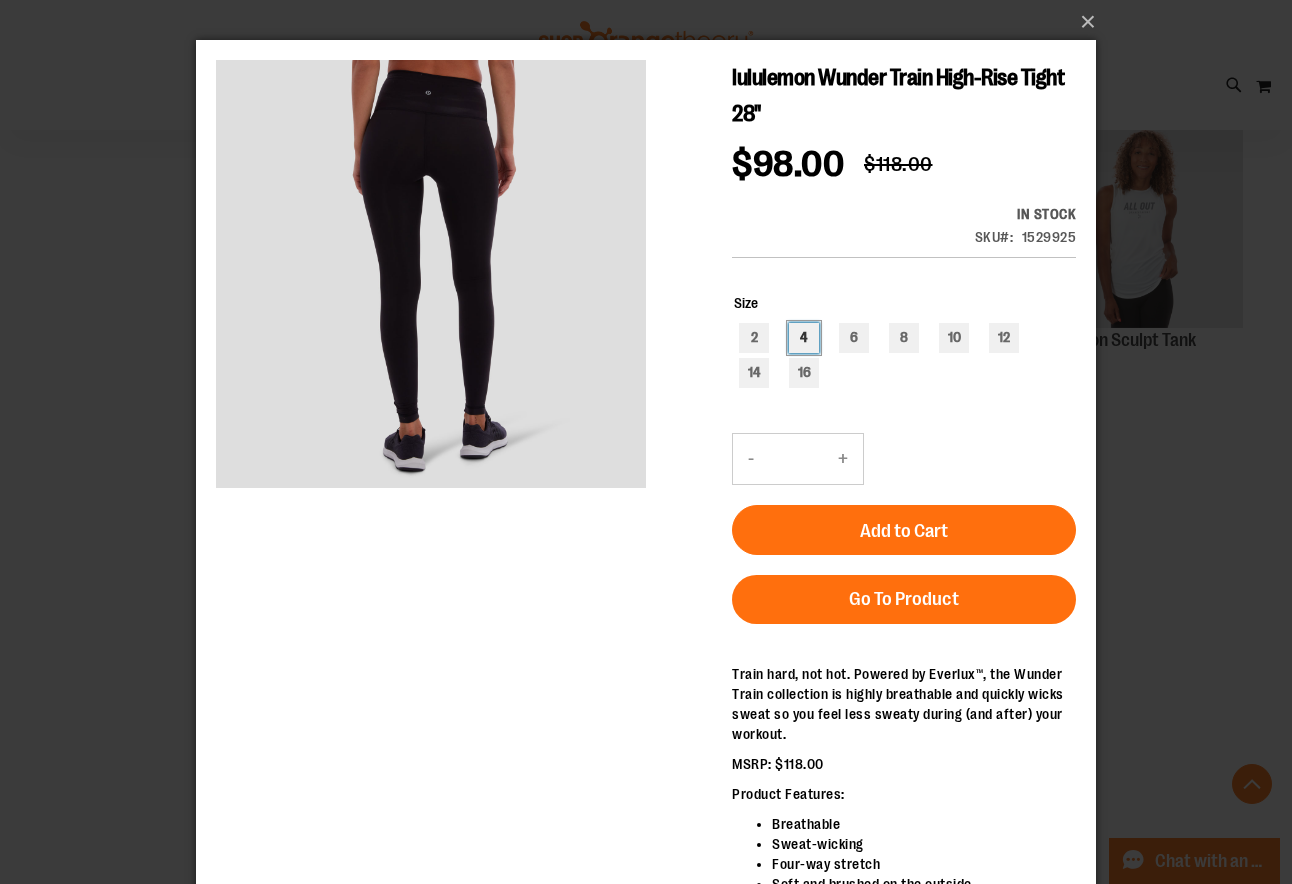 click on "4" at bounding box center [804, 338] 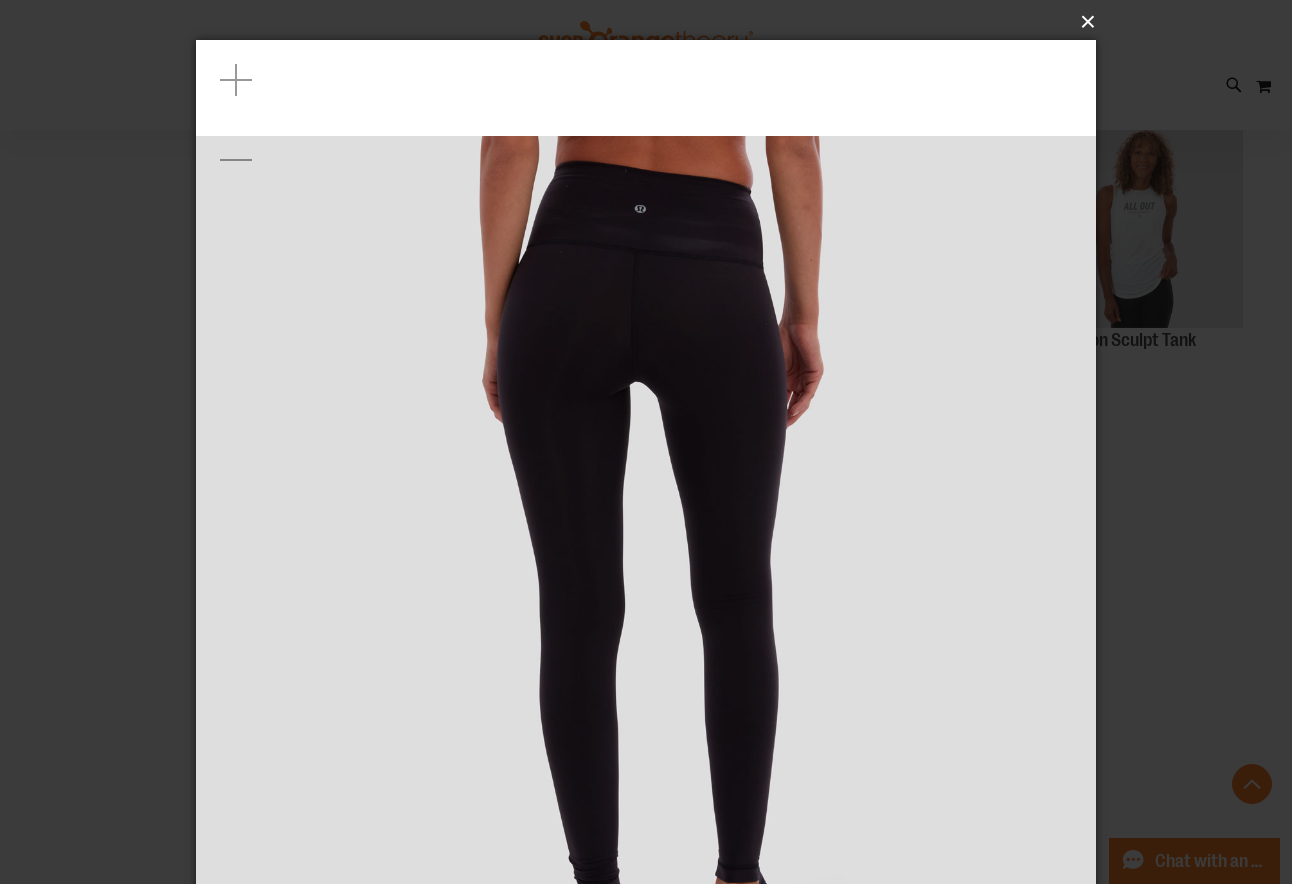 click on "×" at bounding box center (652, 22) 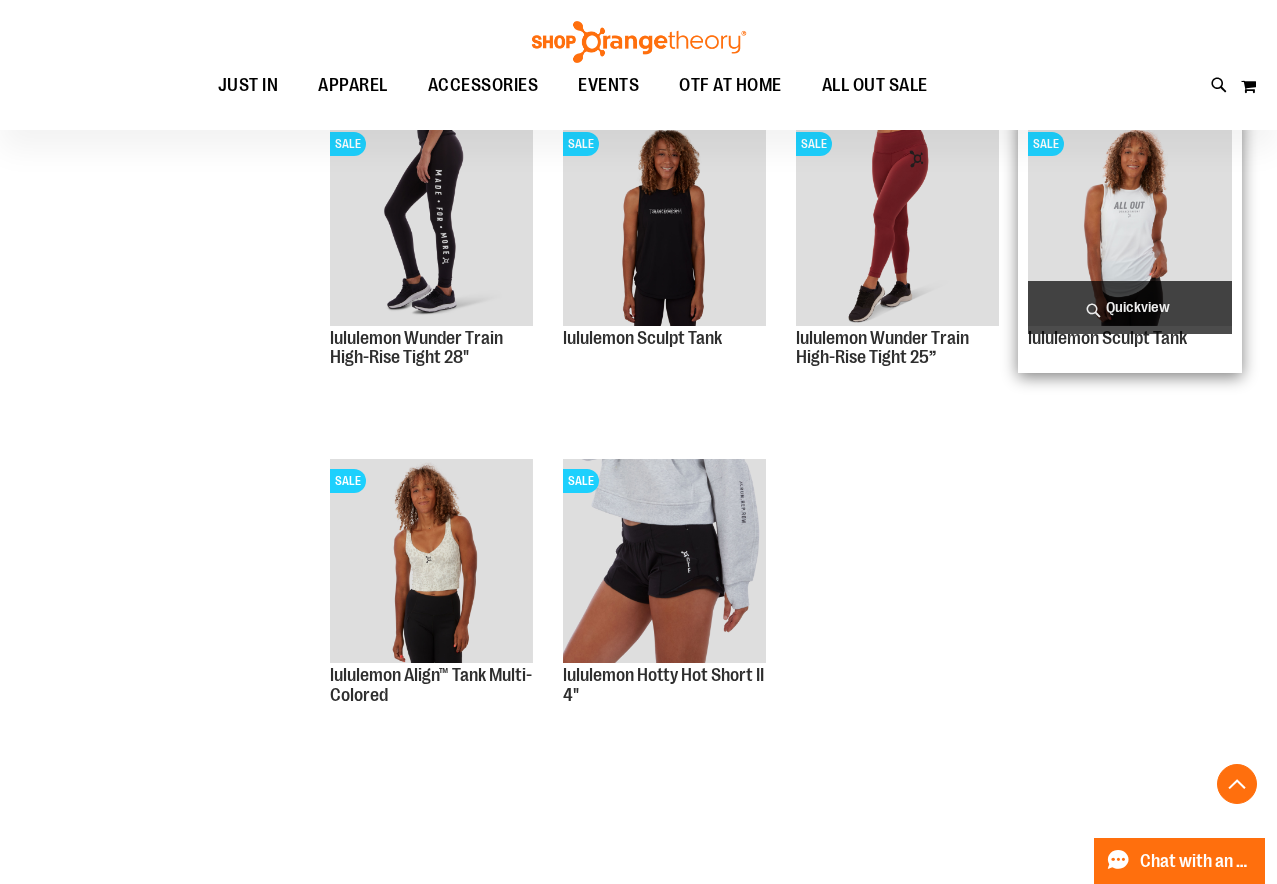 click on "Quickview" at bounding box center (1130, 307) 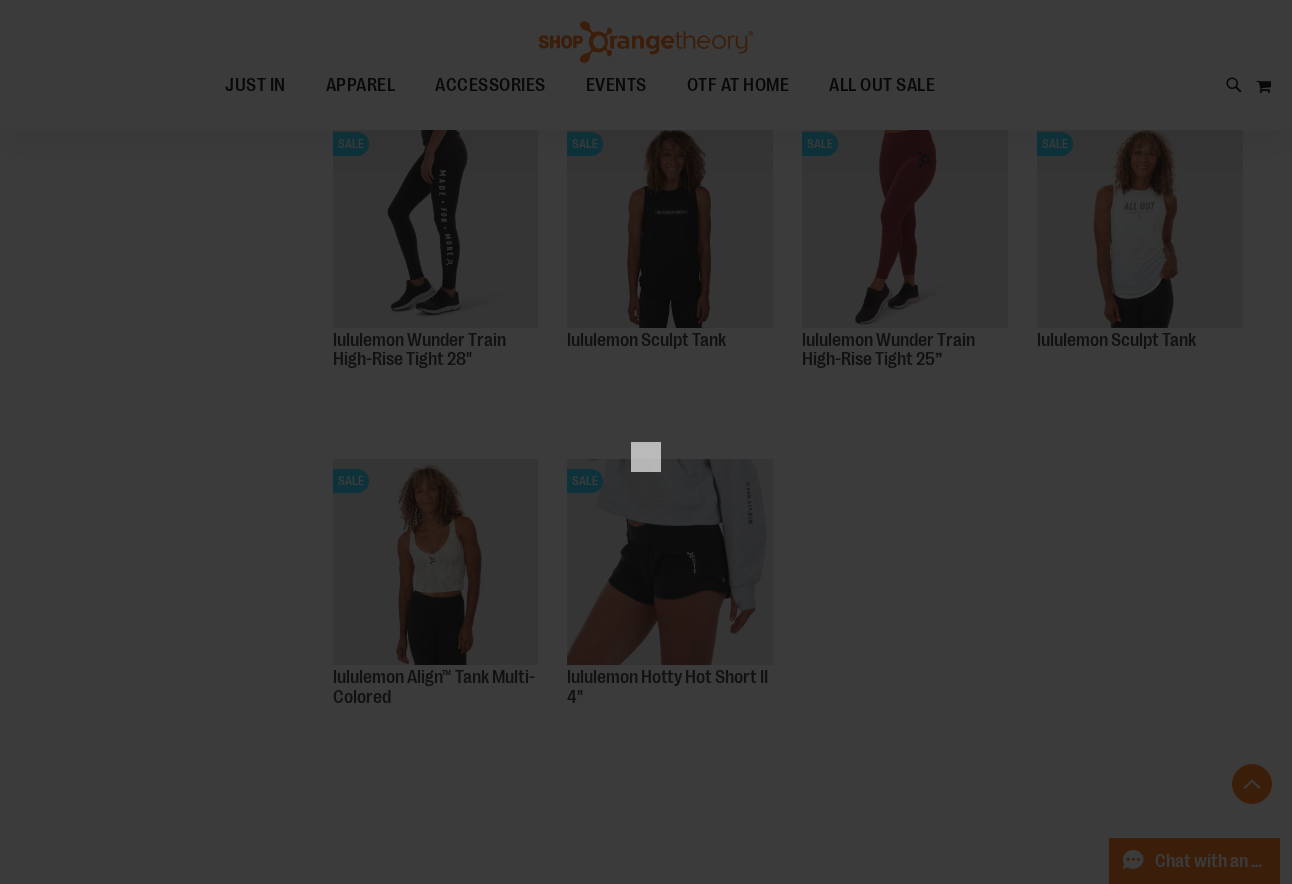 click on "×" at bounding box center (646, 442) 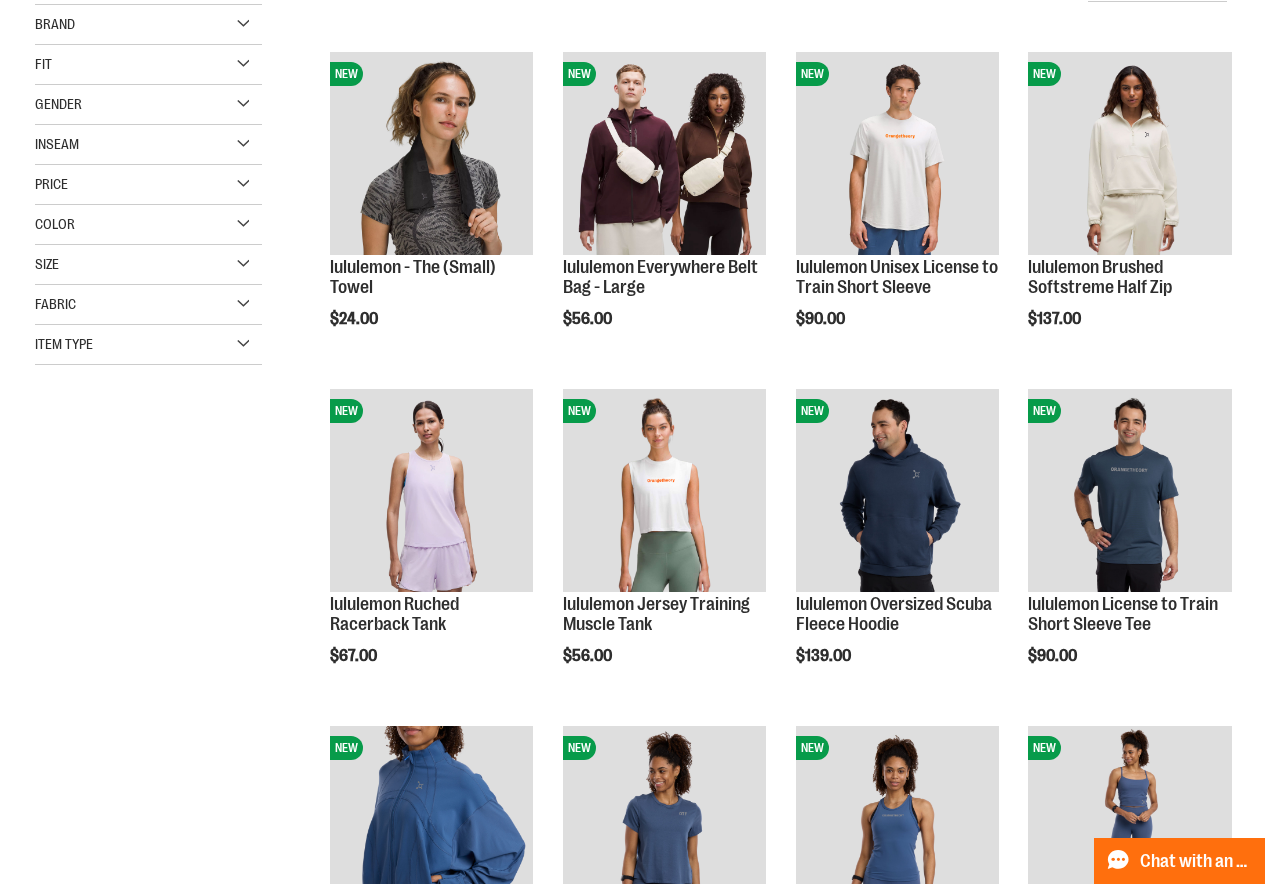 scroll, scrollTop: 0, scrollLeft: 0, axis: both 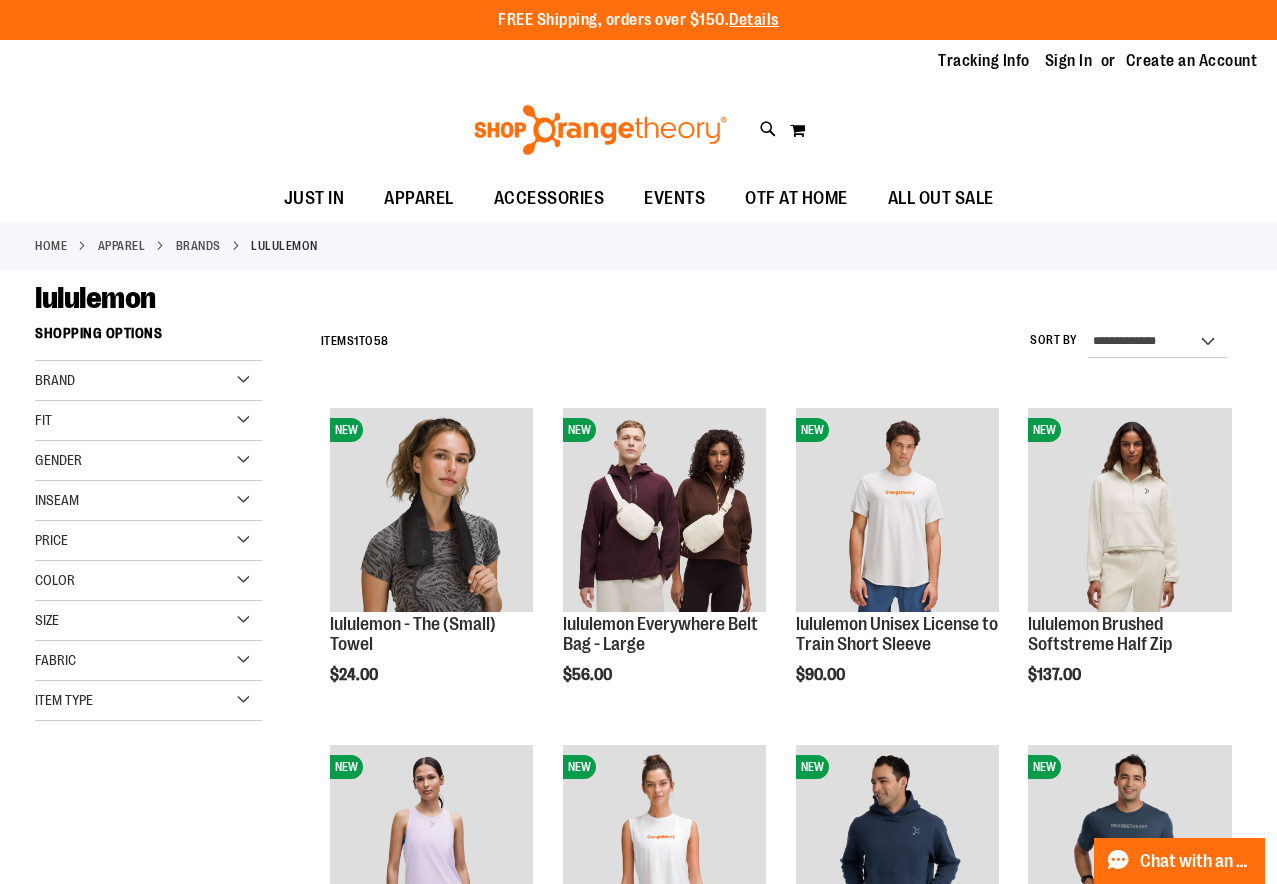 click on "Home" at bounding box center [51, 246] 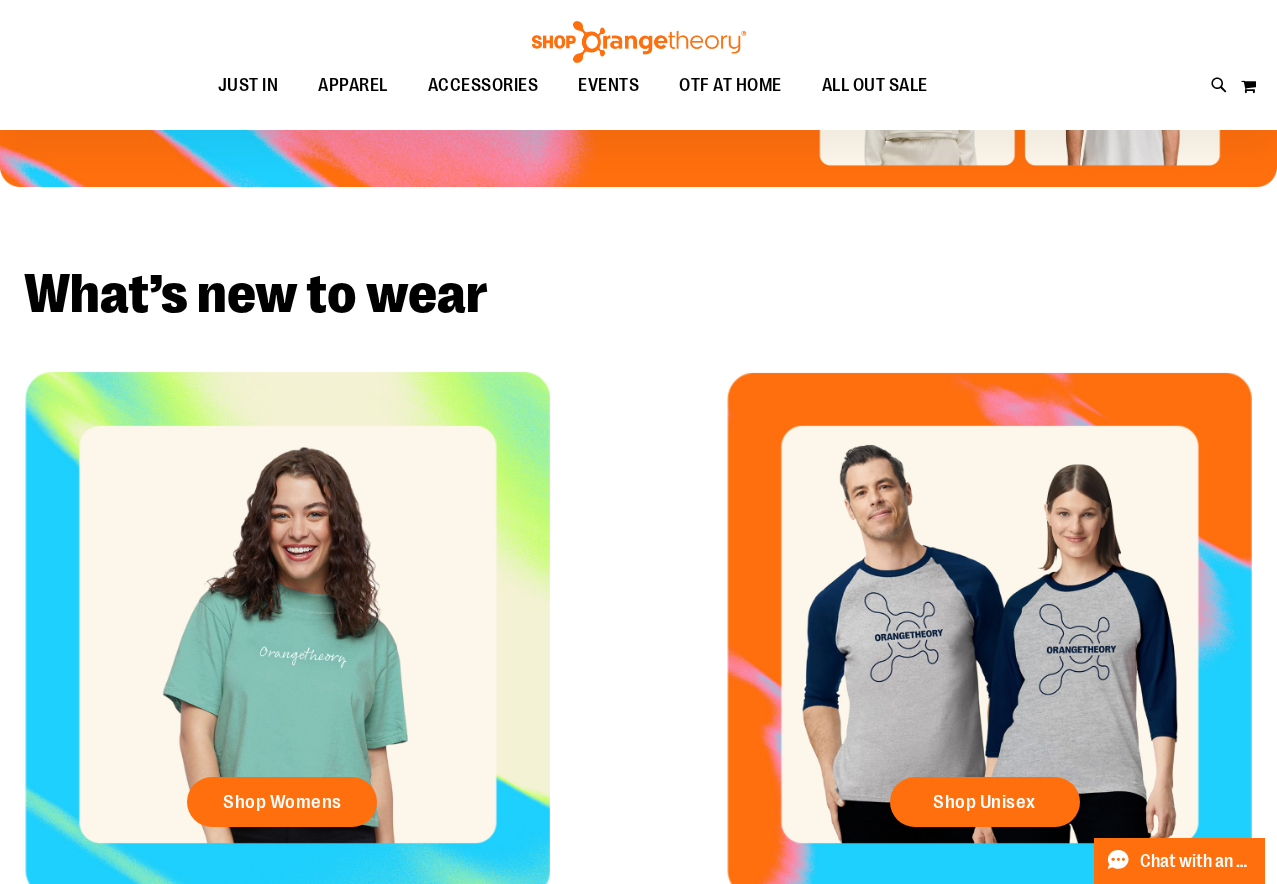 scroll, scrollTop: 0, scrollLeft: 0, axis: both 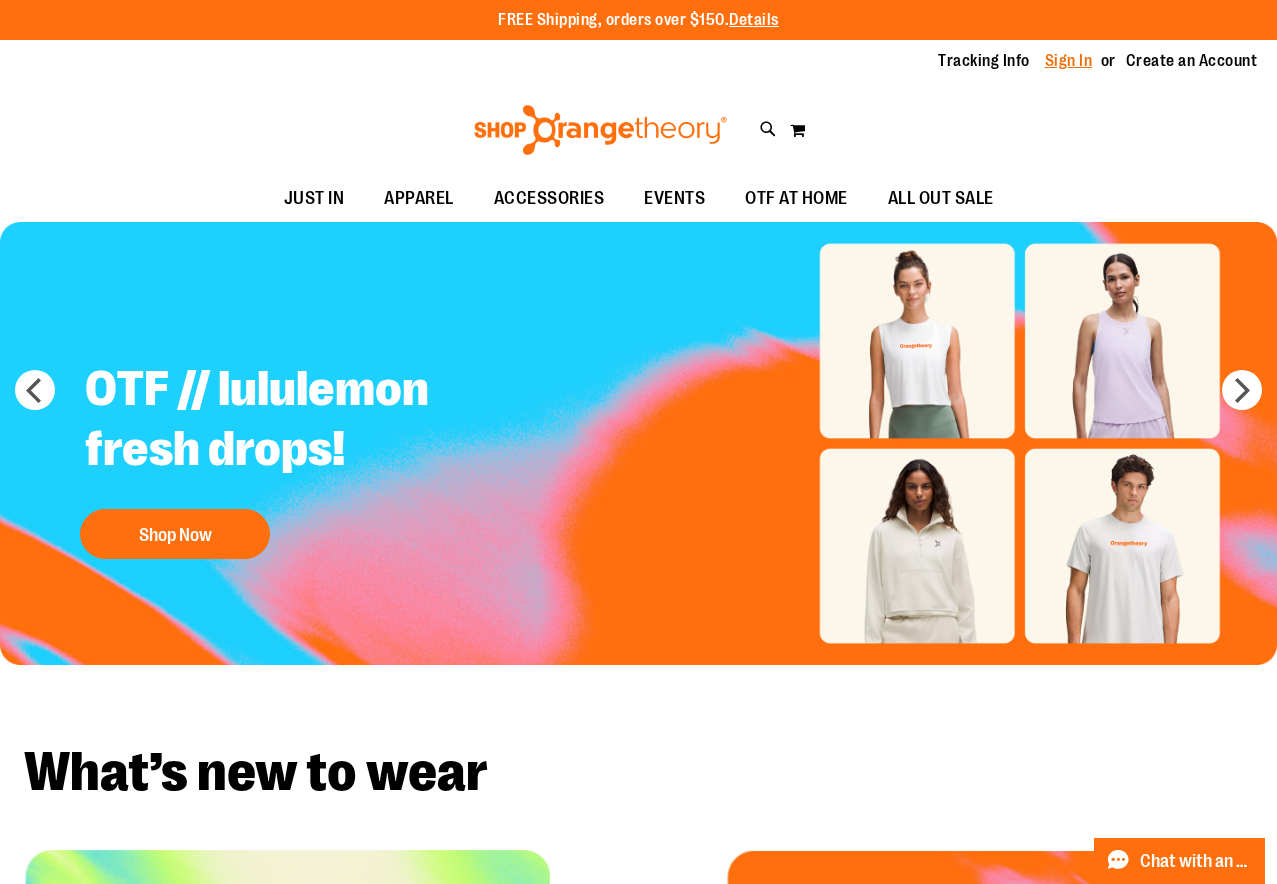 type on "**********" 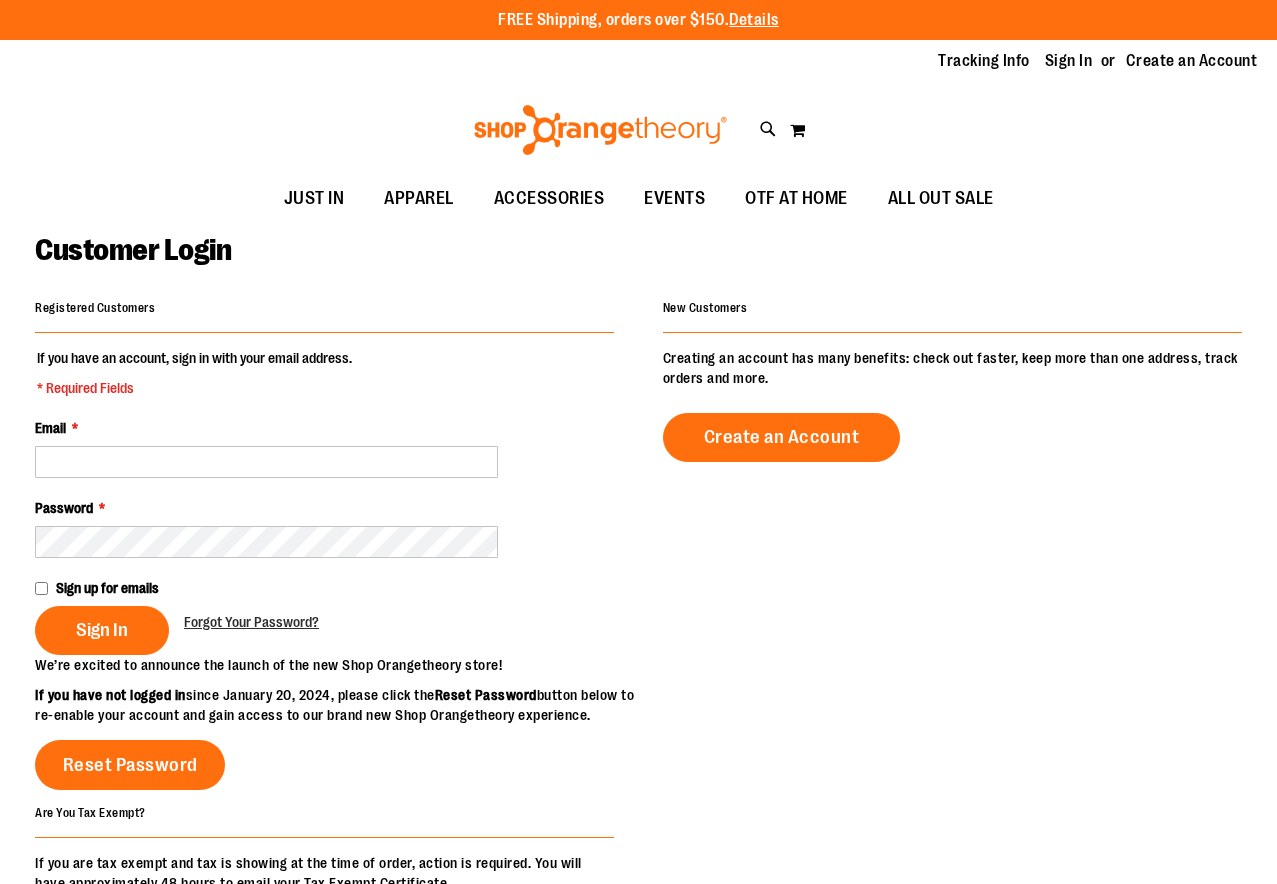 scroll, scrollTop: 0, scrollLeft: 0, axis: both 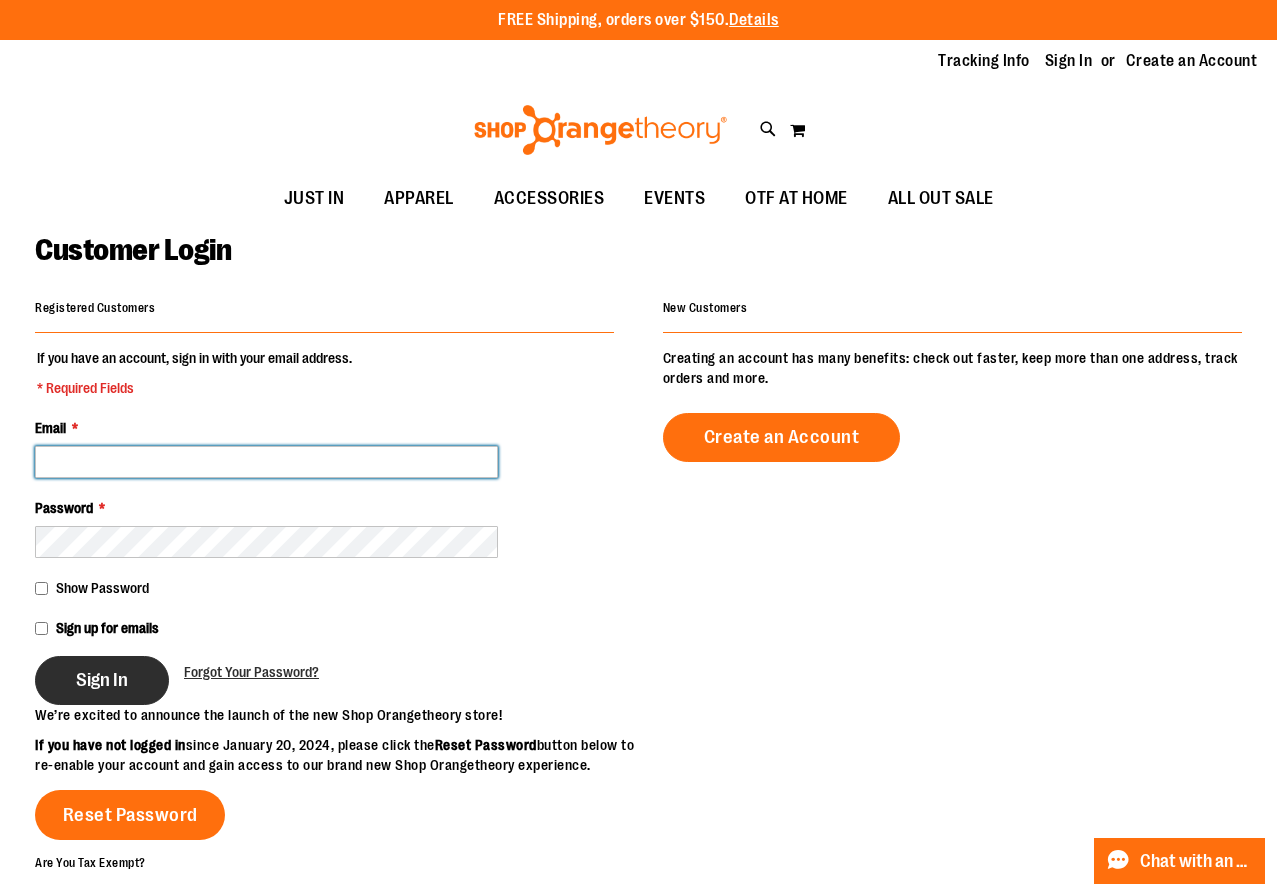 type on "**********" 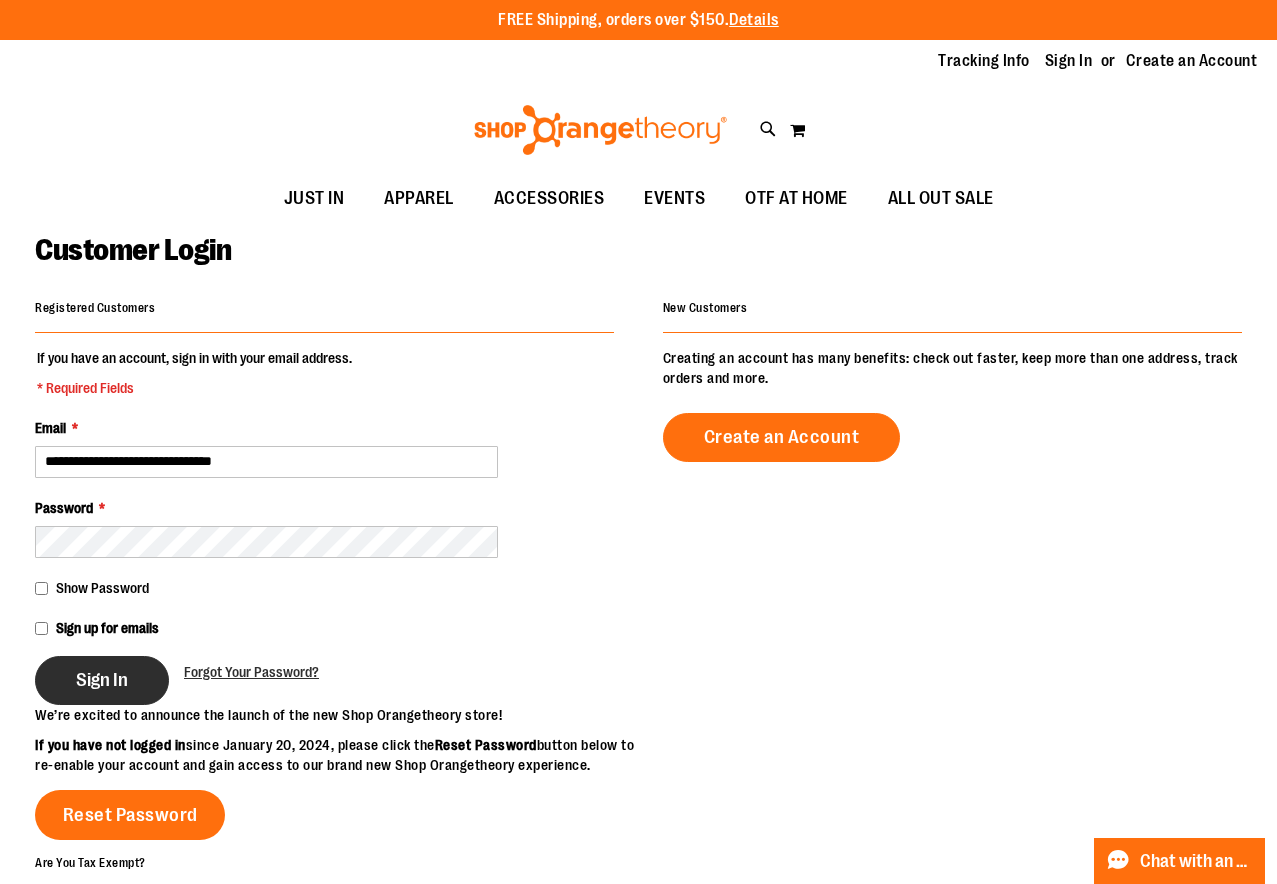 type on "**********" 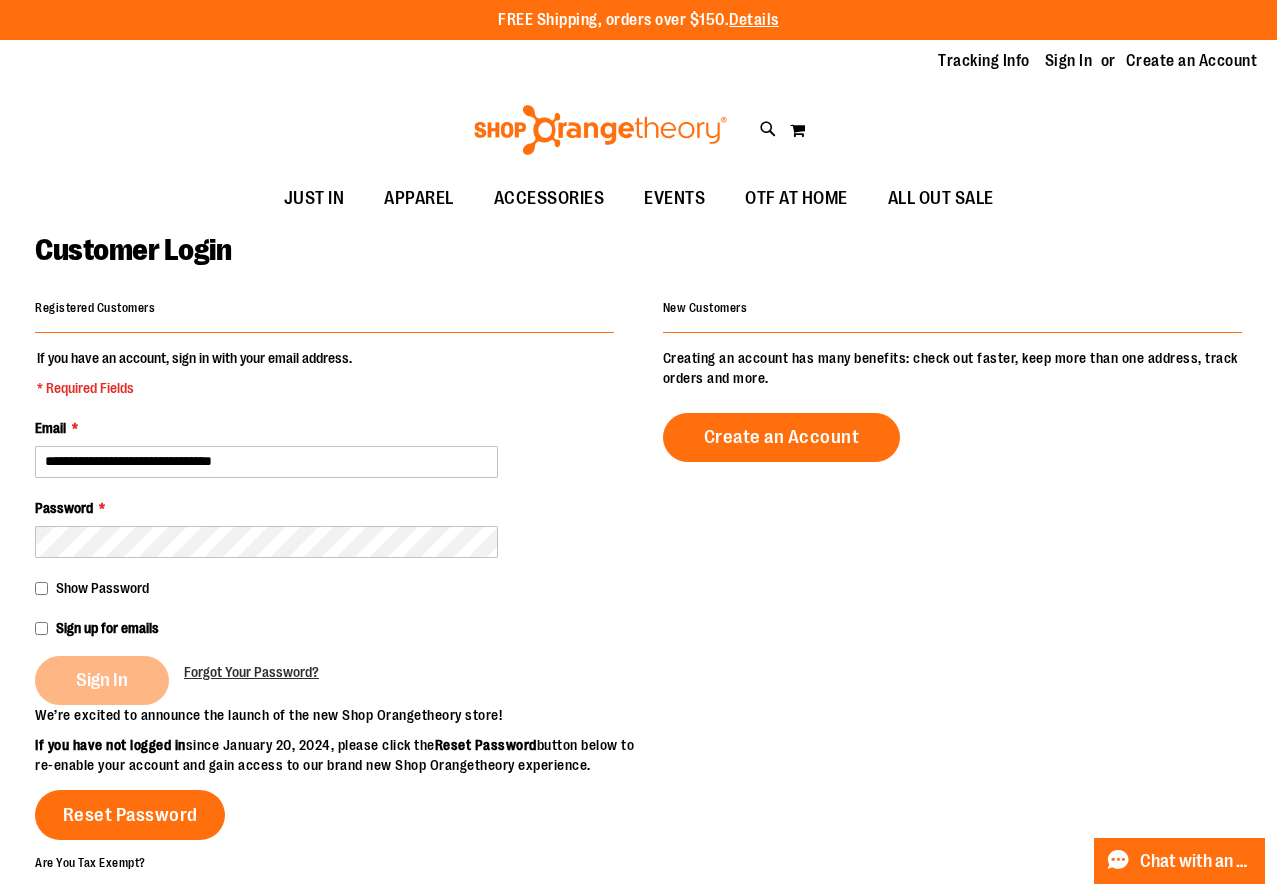 click on "Sign In" at bounding box center (109, 680) 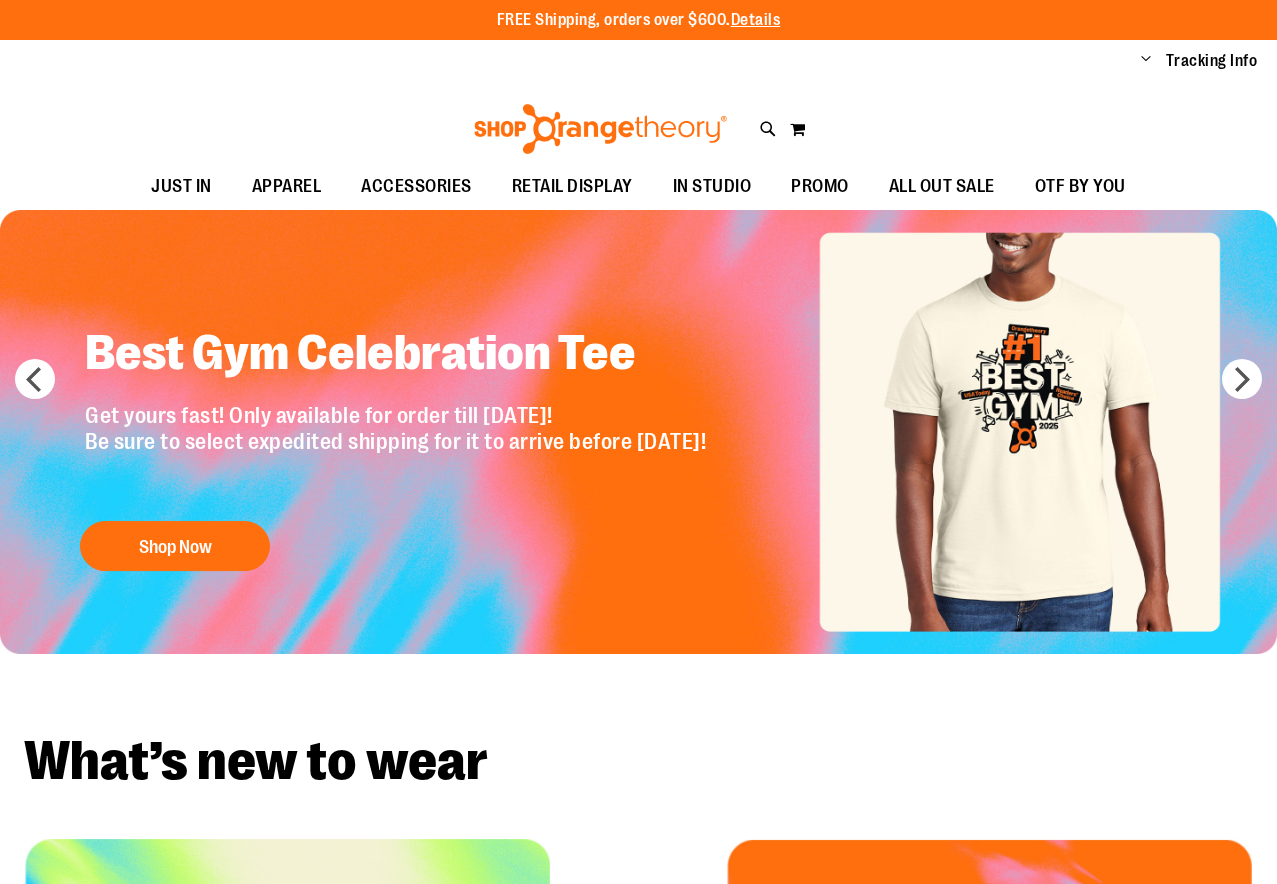 scroll, scrollTop: 0, scrollLeft: 0, axis: both 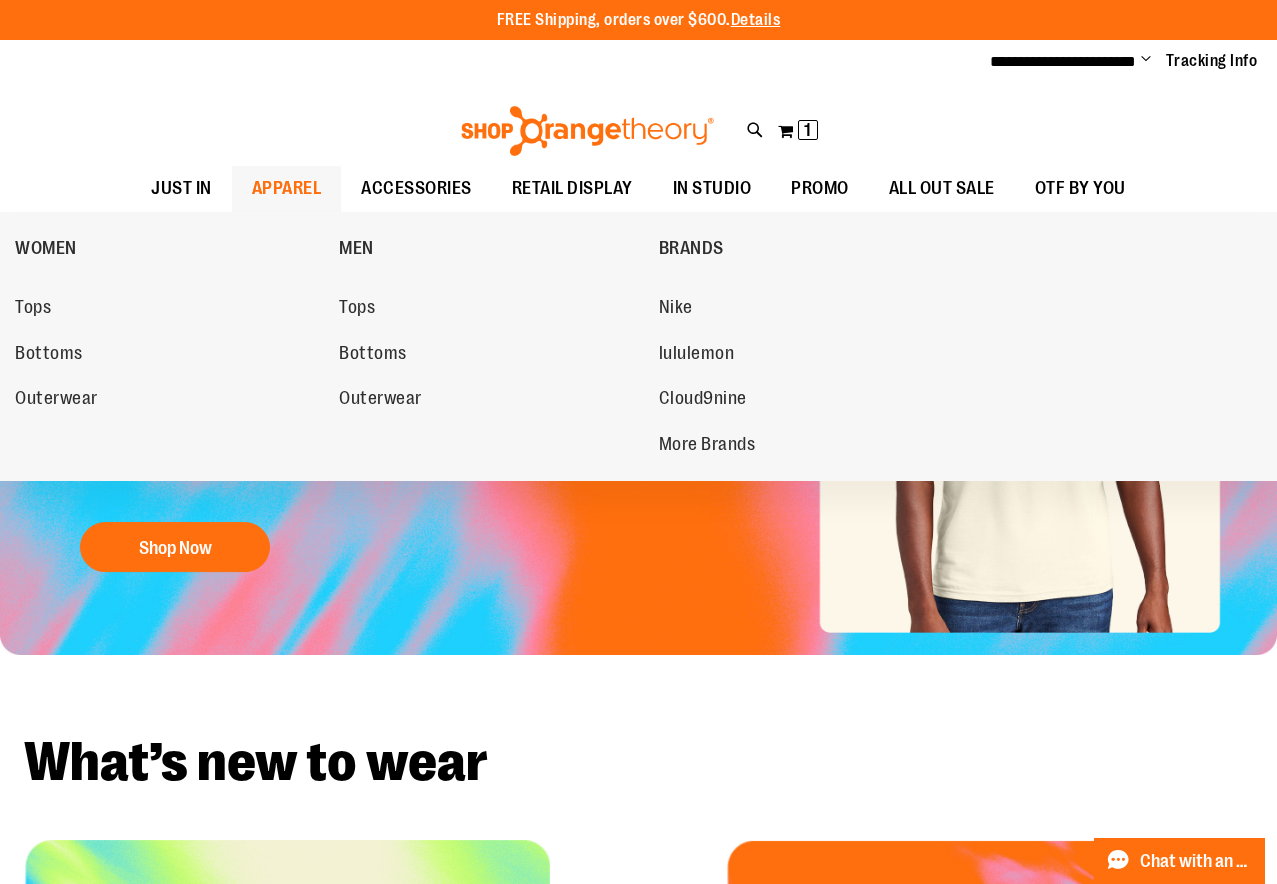 type on "**********" 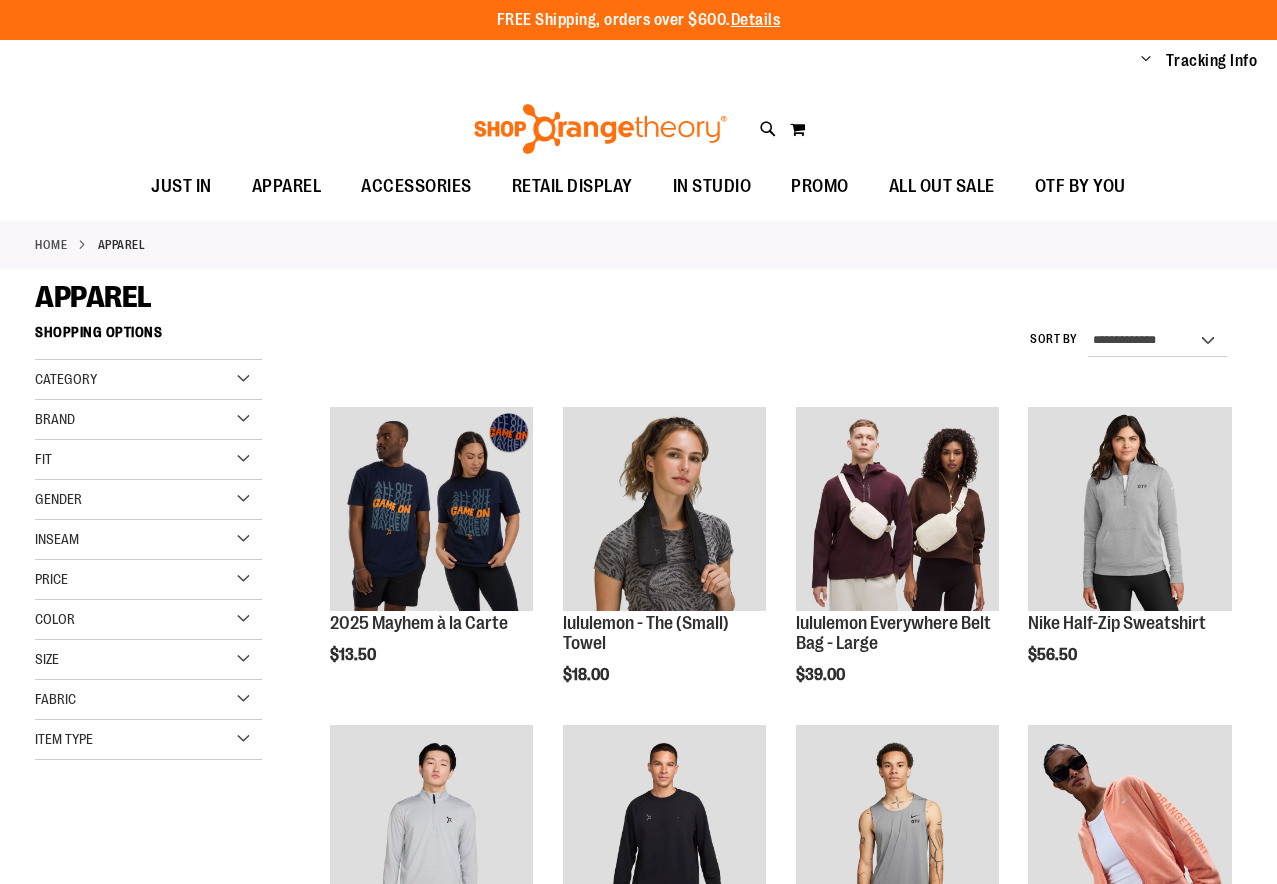 scroll, scrollTop: 0, scrollLeft: 0, axis: both 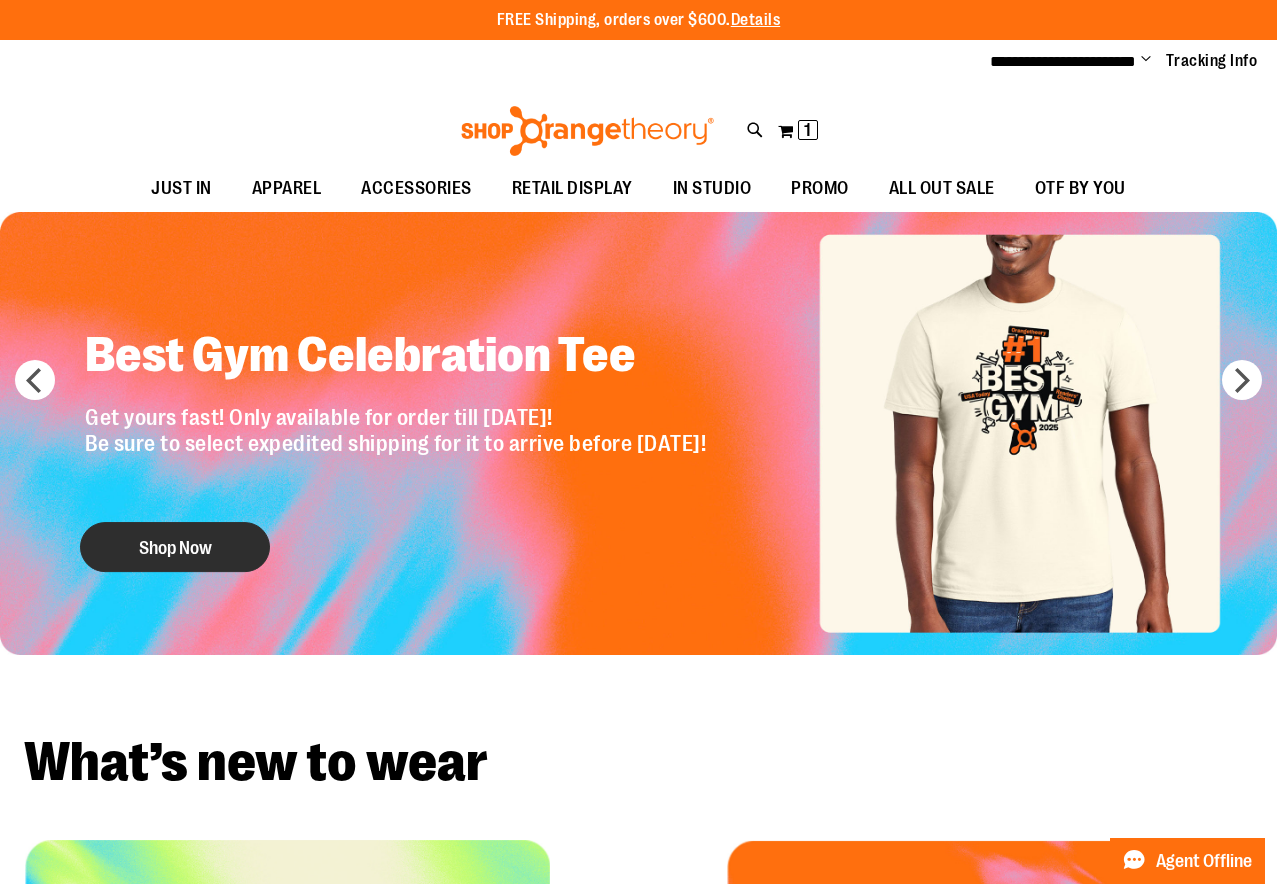 click on "Shop Now" at bounding box center (175, 547) 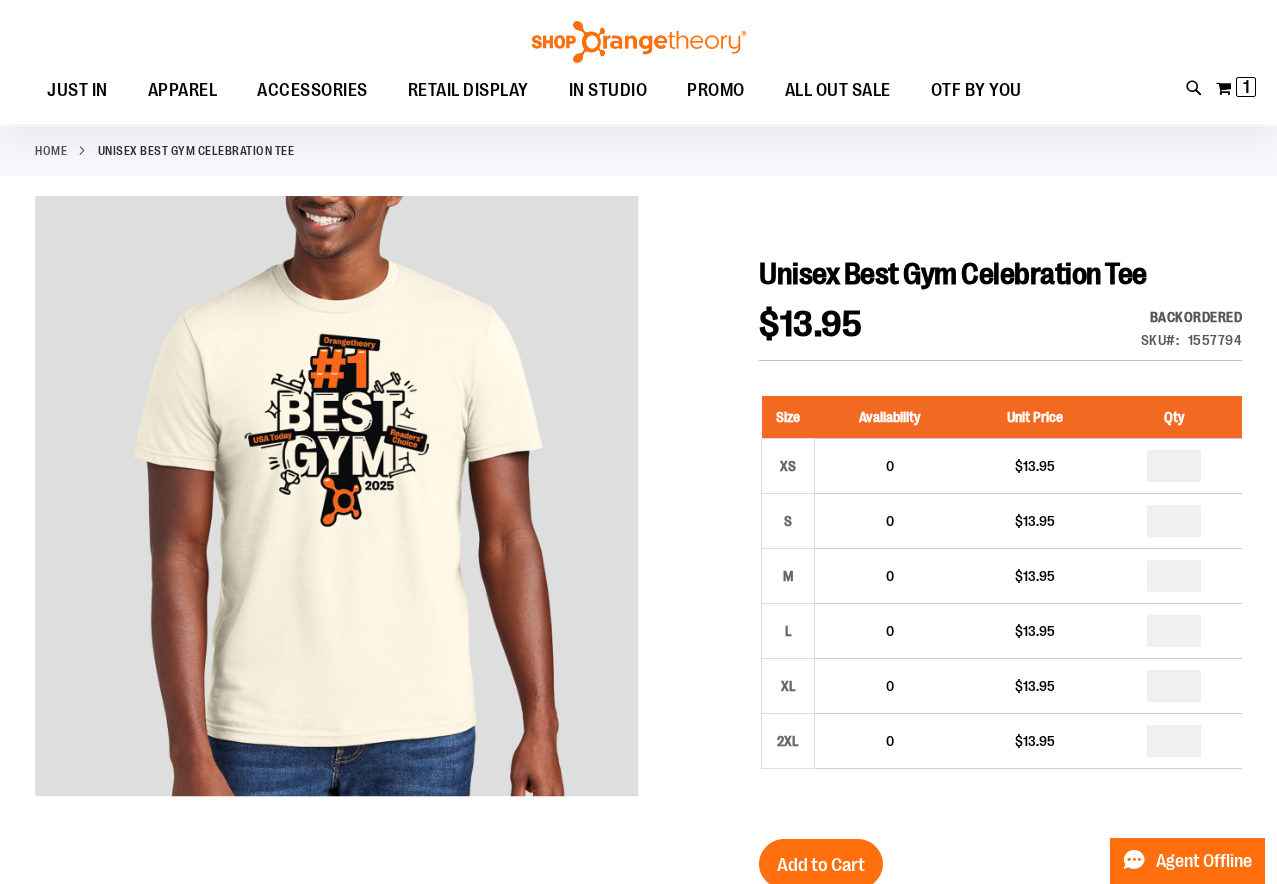 scroll, scrollTop: 233, scrollLeft: 0, axis: vertical 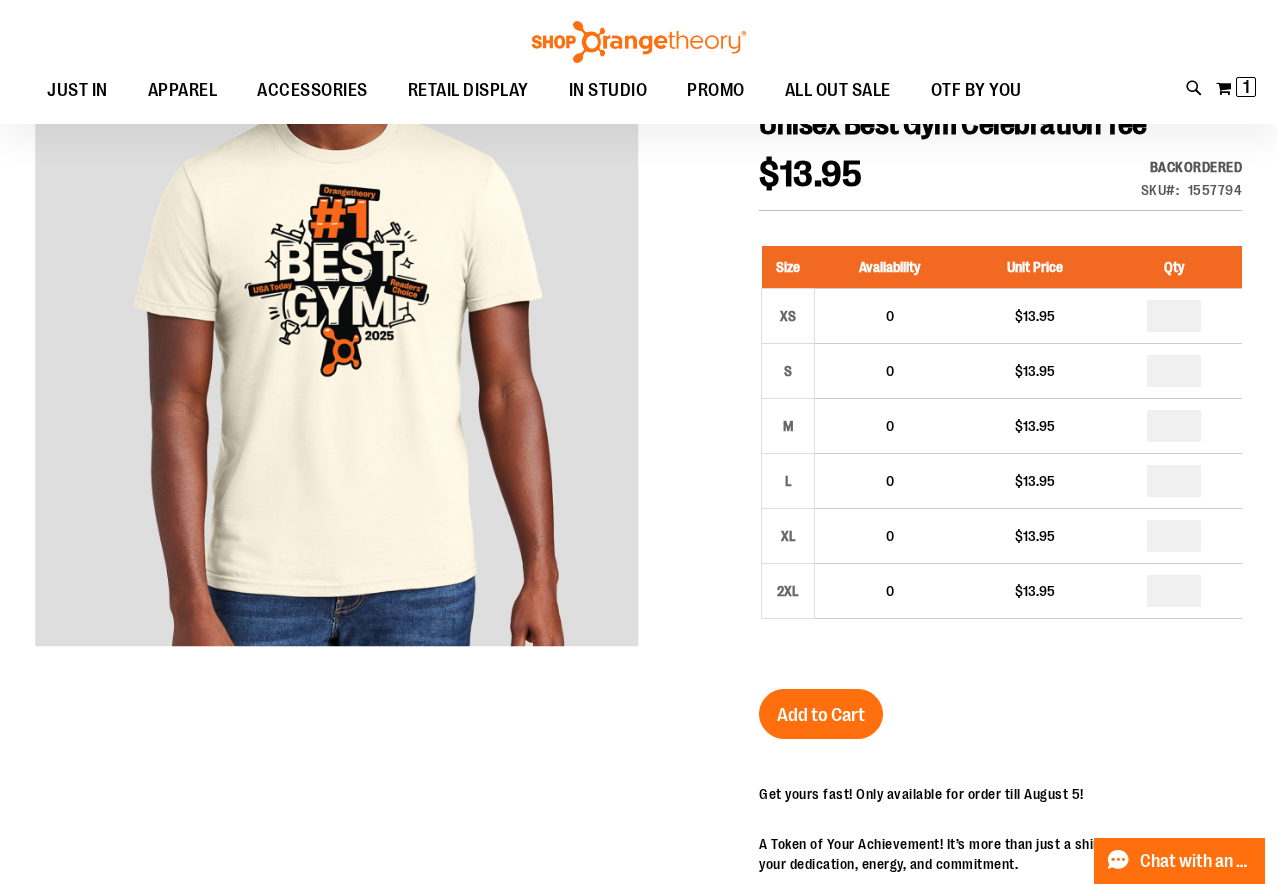 type on "**********" 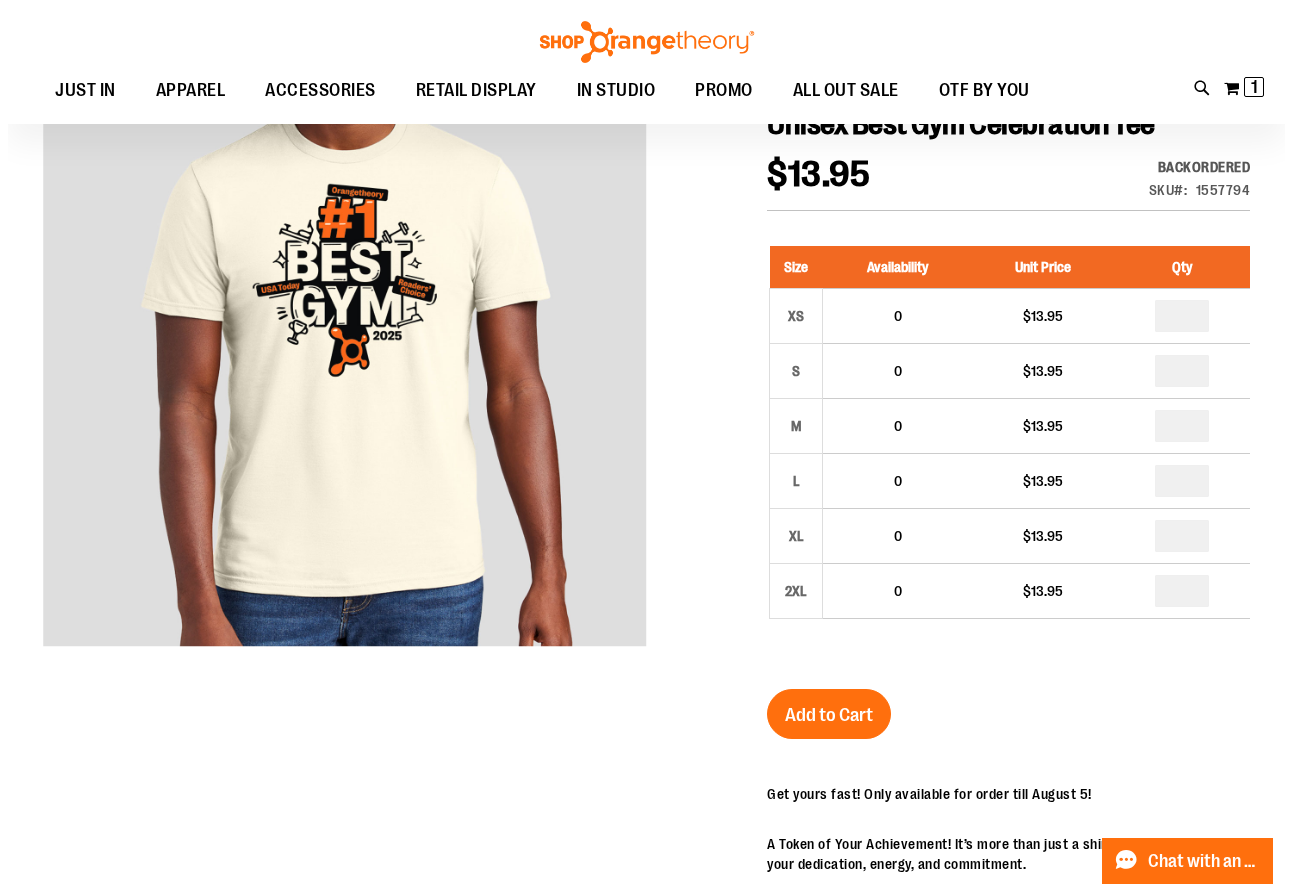 scroll, scrollTop: 0, scrollLeft: 0, axis: both 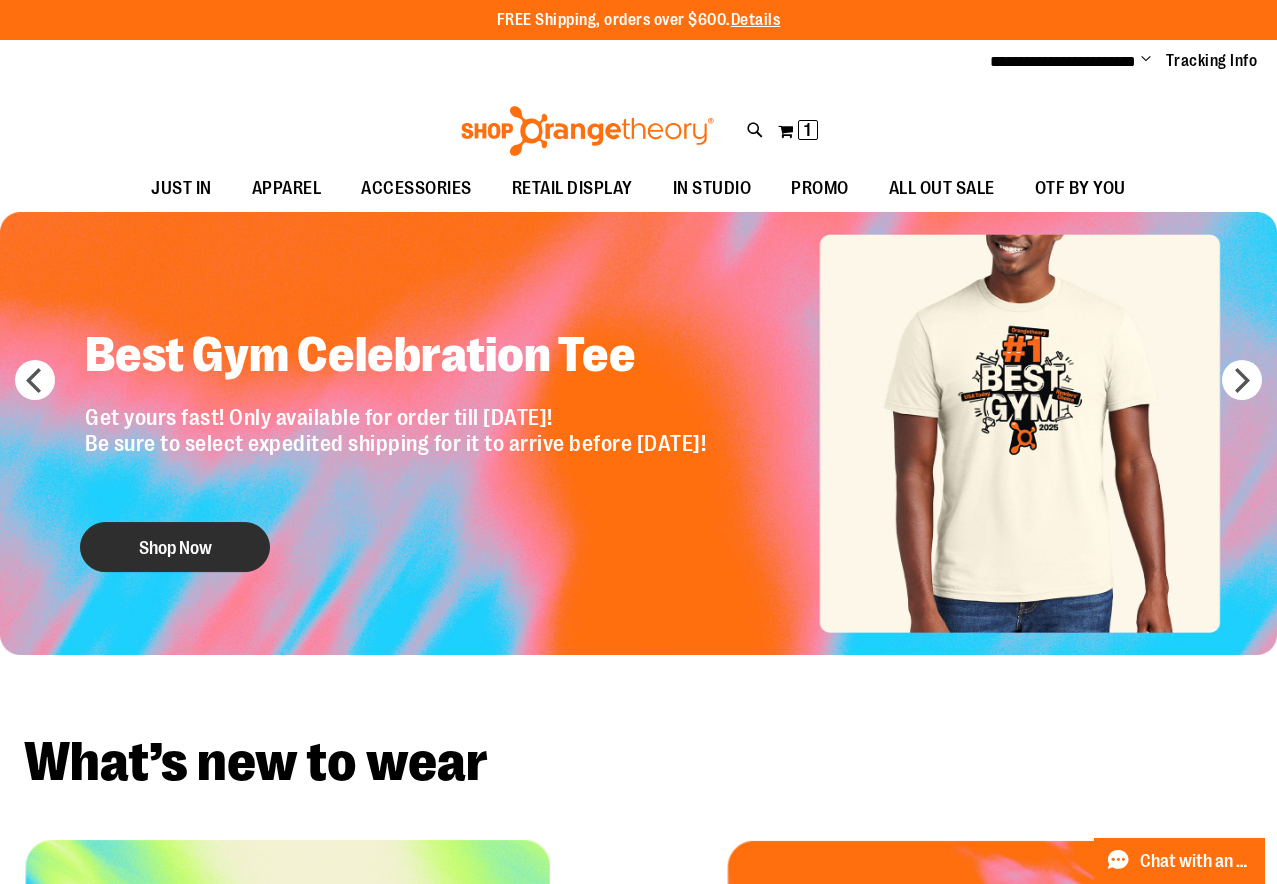 type on "**********" 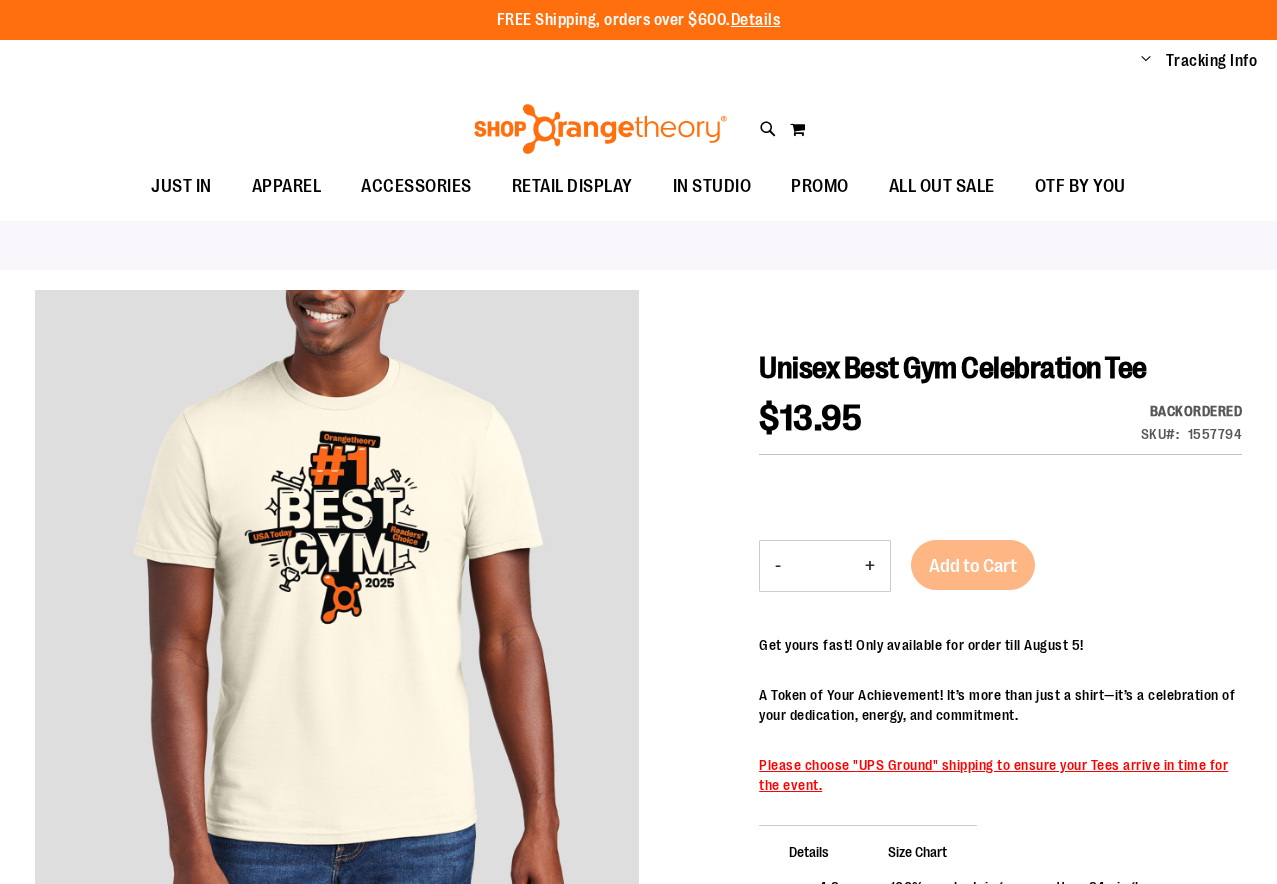 scroll, scrollTop: 0, scrollLeft: 0, axis: both 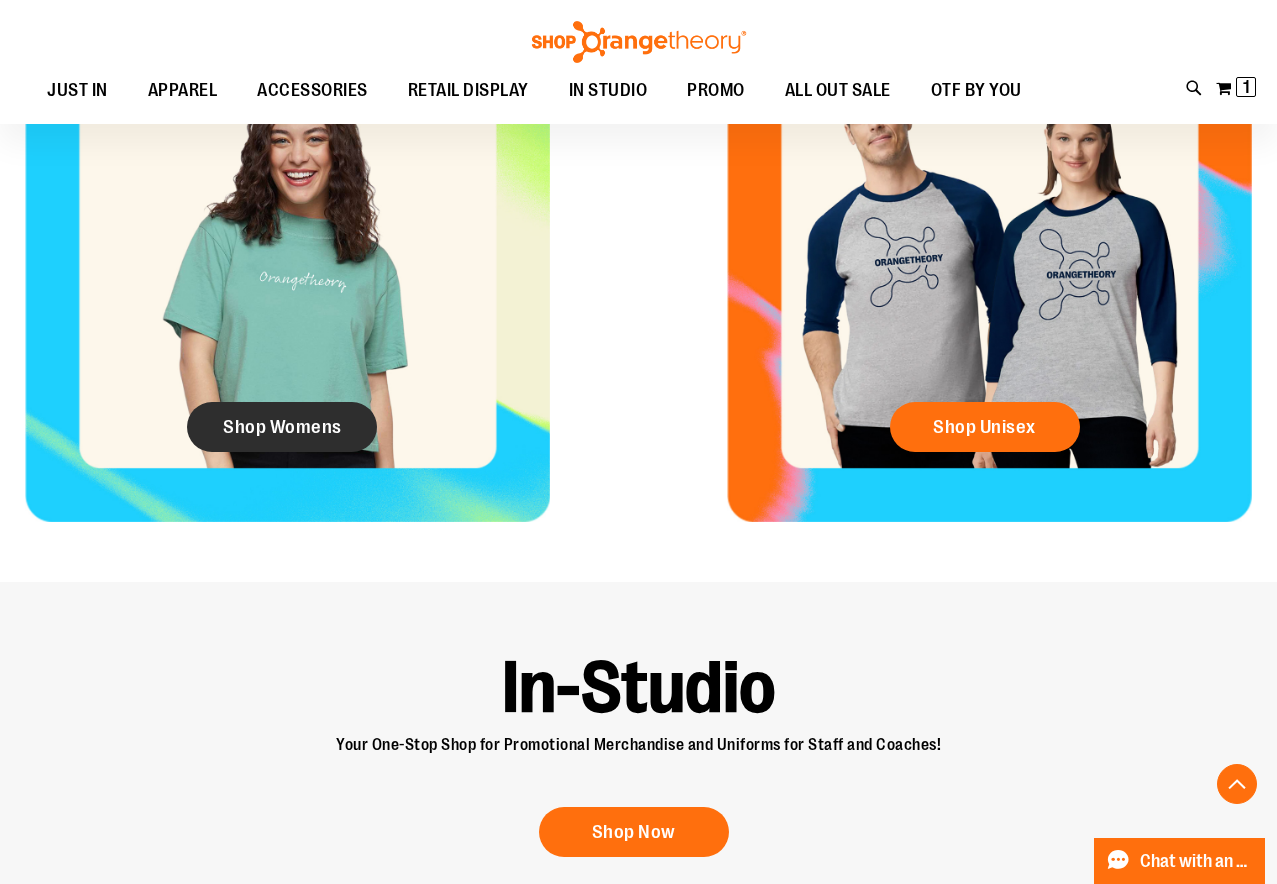 type on "**********" 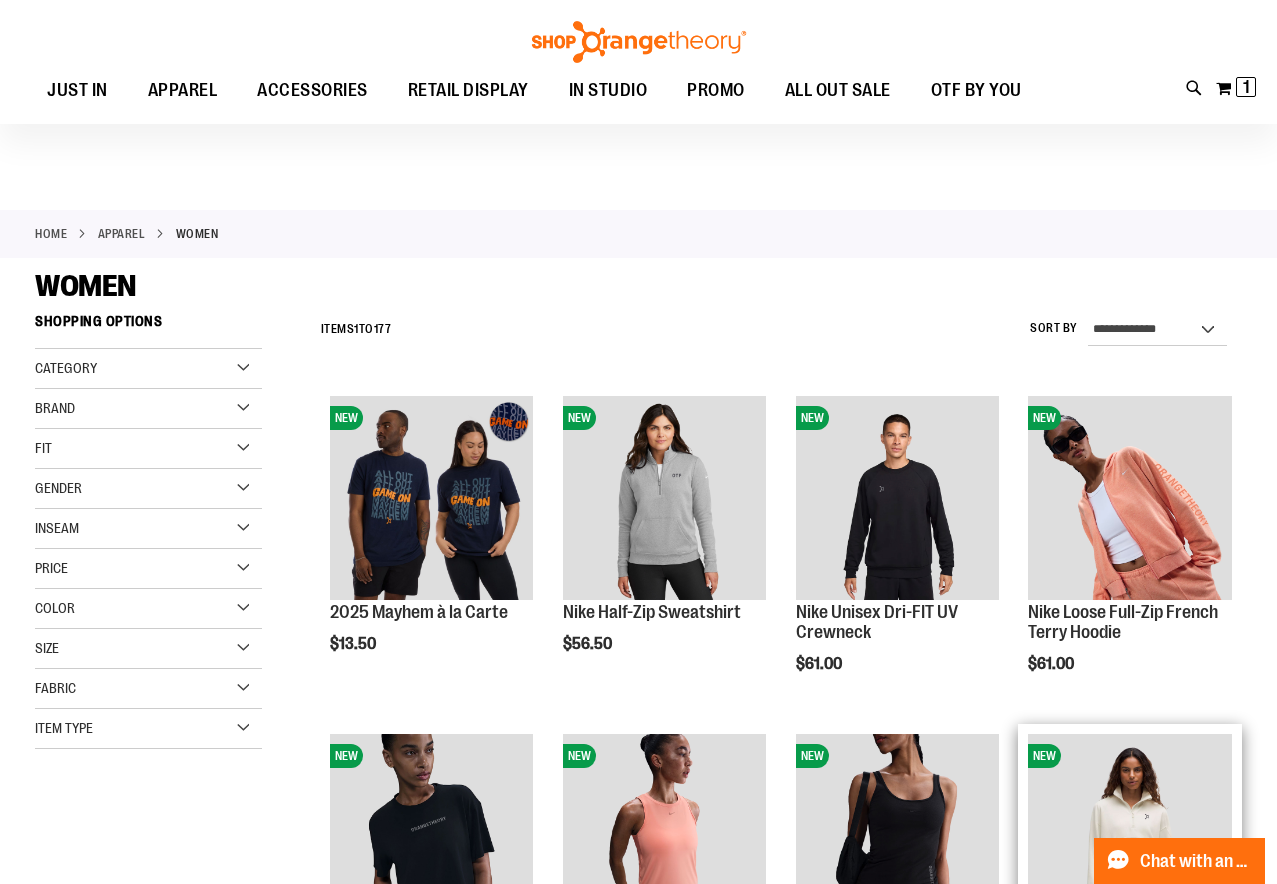 scroll, scrollTop: 503, scrollLeft: 0, axis: vertical 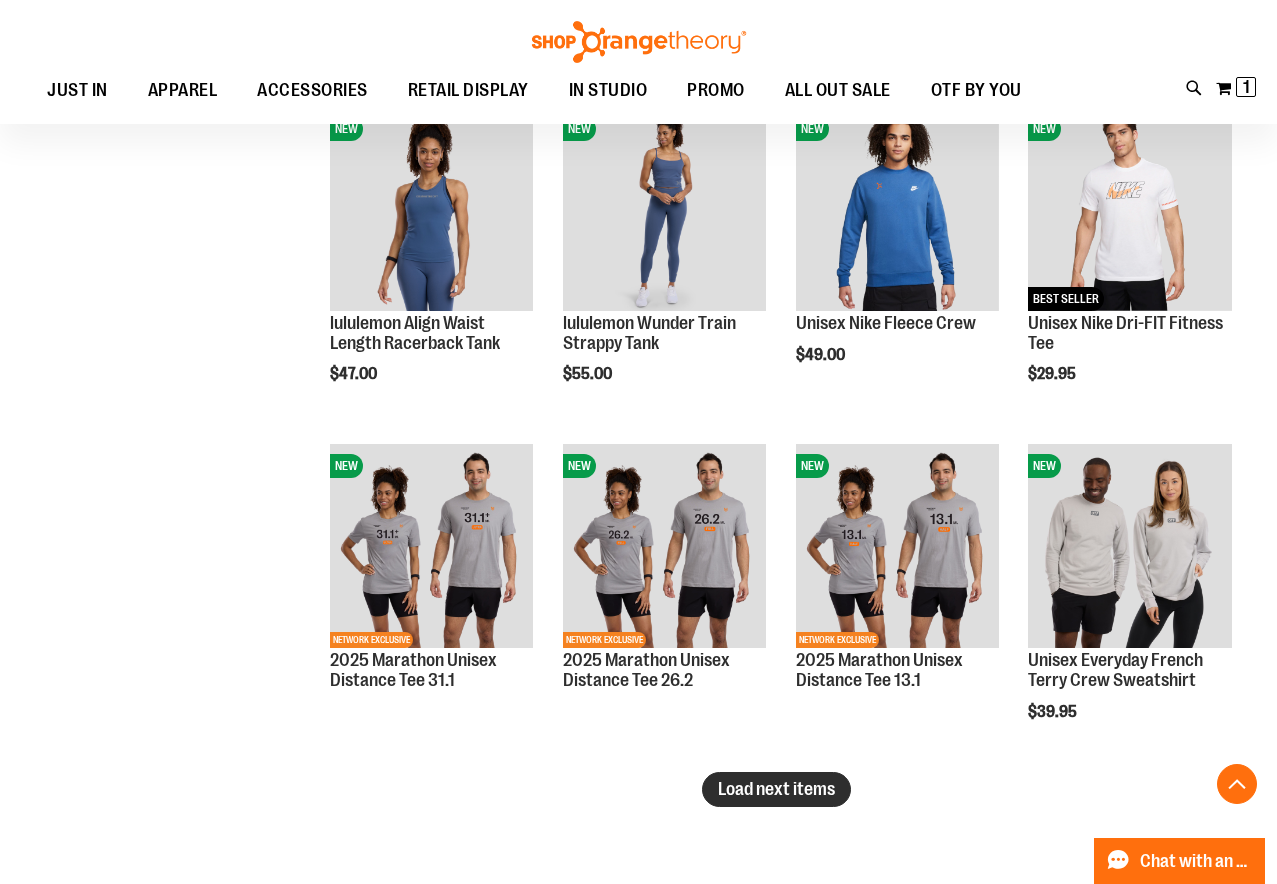 type on "**********" 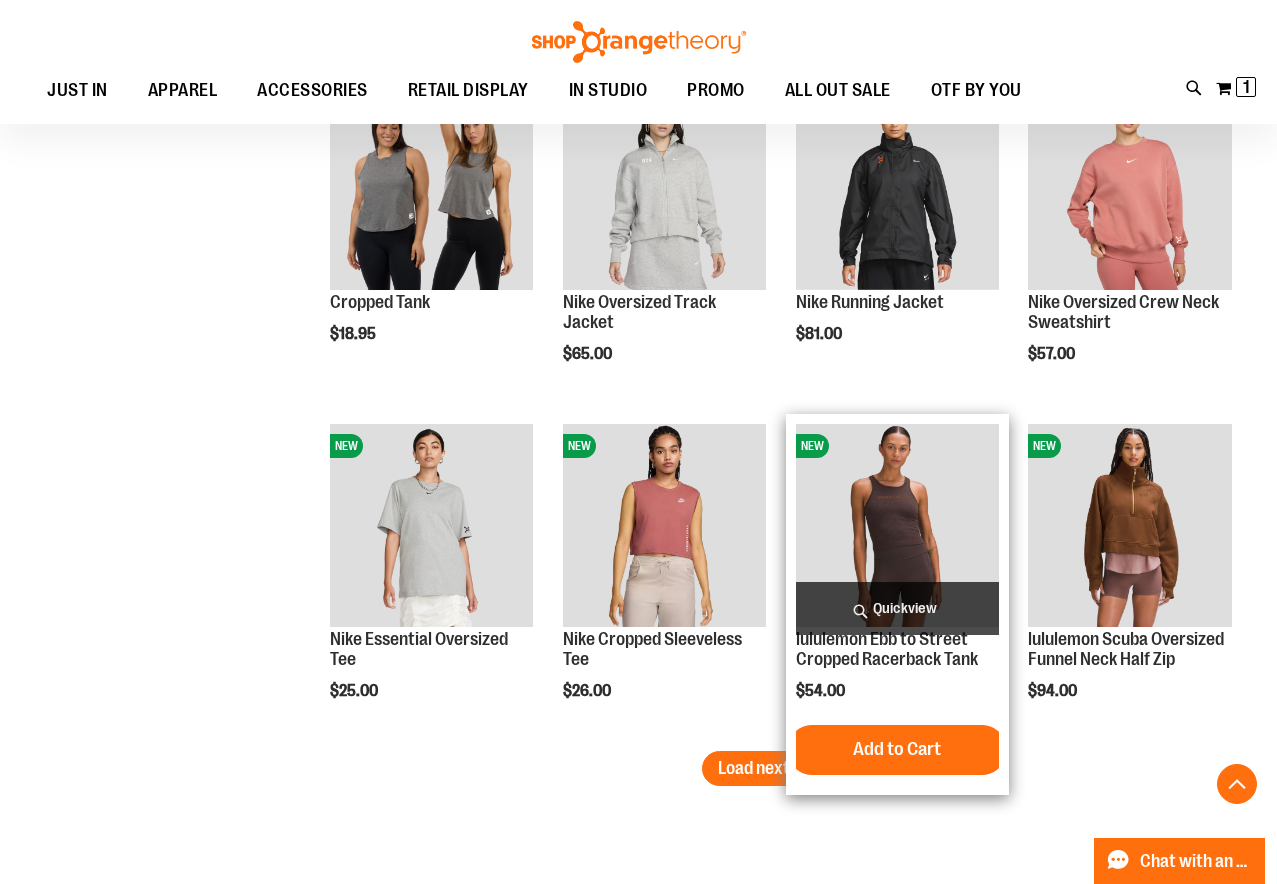 scroll, scrollTop: 3685, scrollLeft: 0, axis: vertical 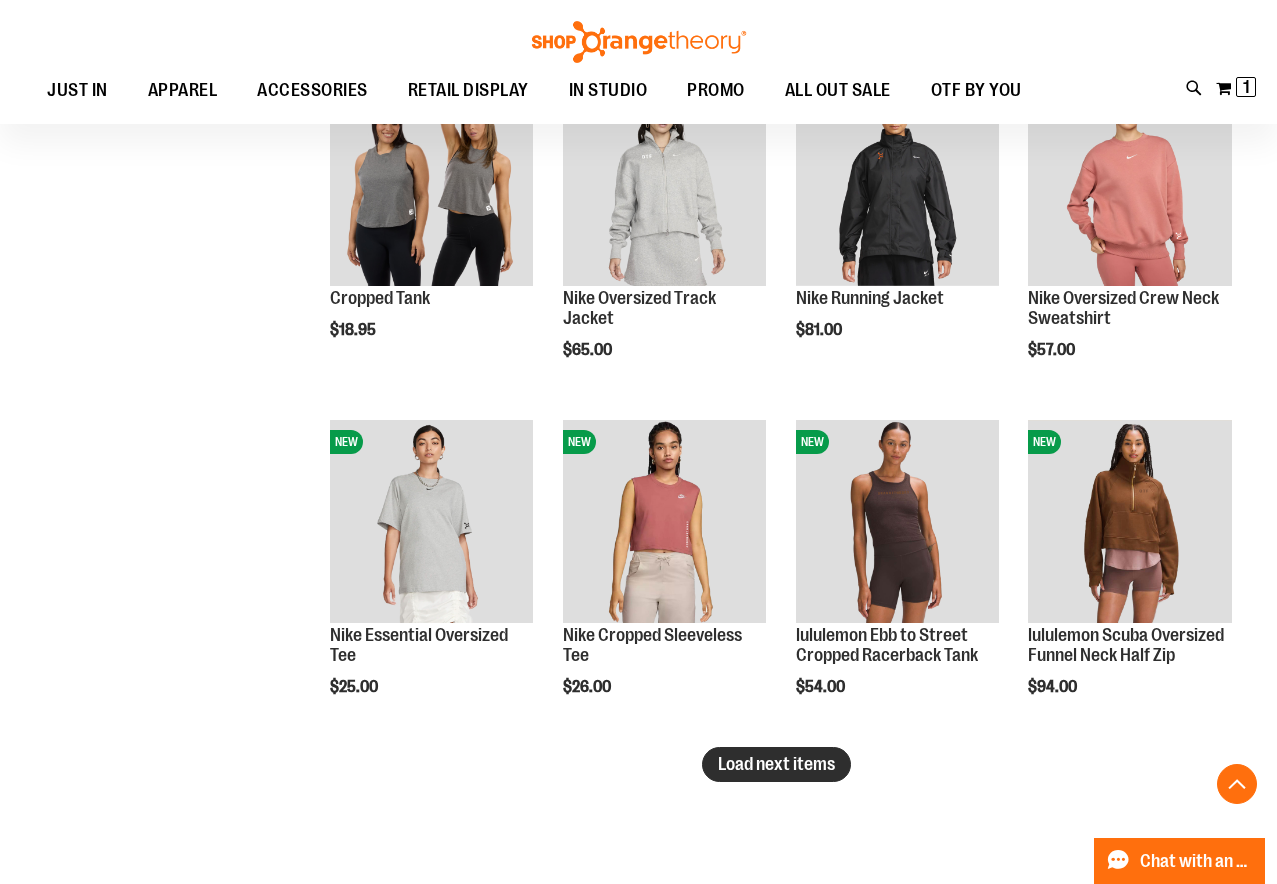 click on "Load next items" at bounding box center (776, 764) 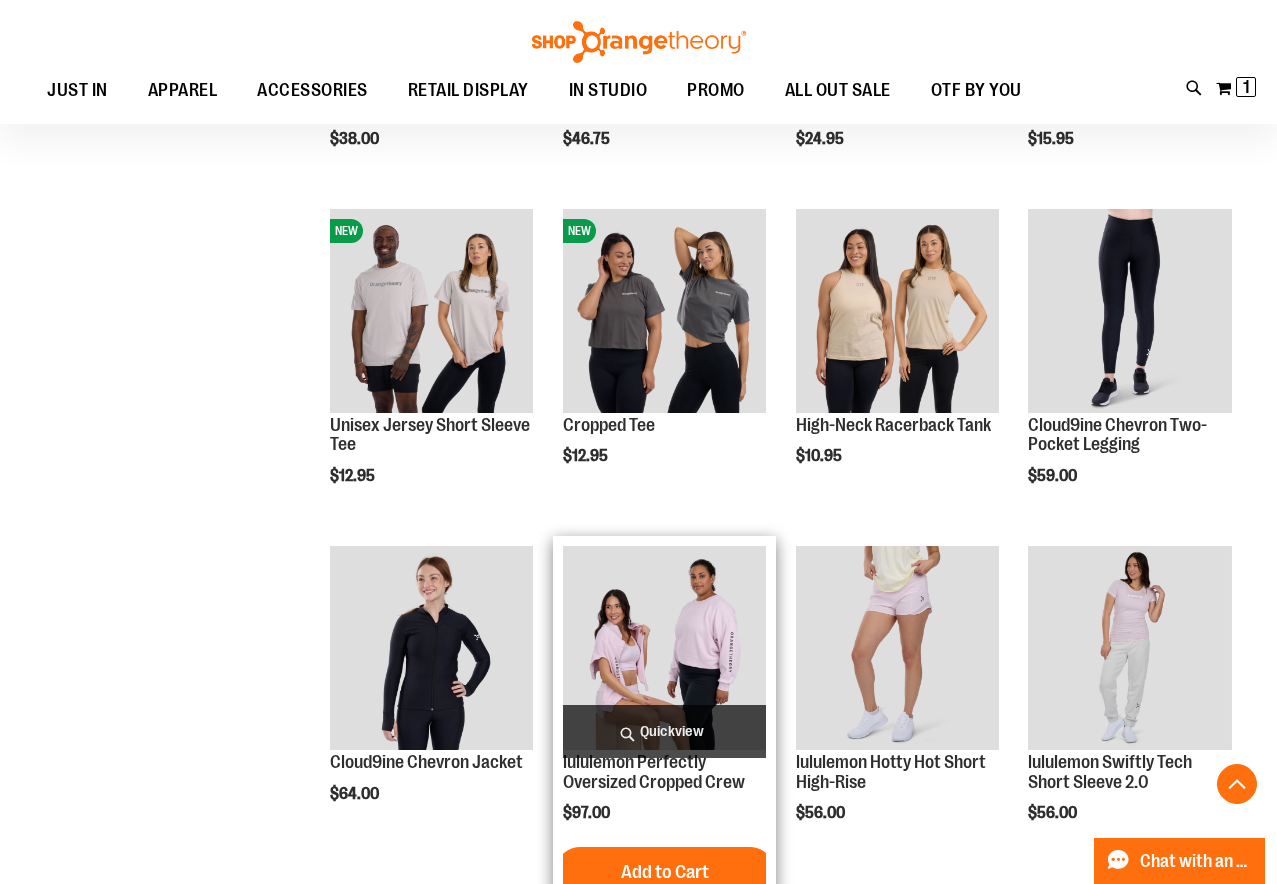 scroll, scrollTop: 4669, scrollLeft: 0, axis: vertical 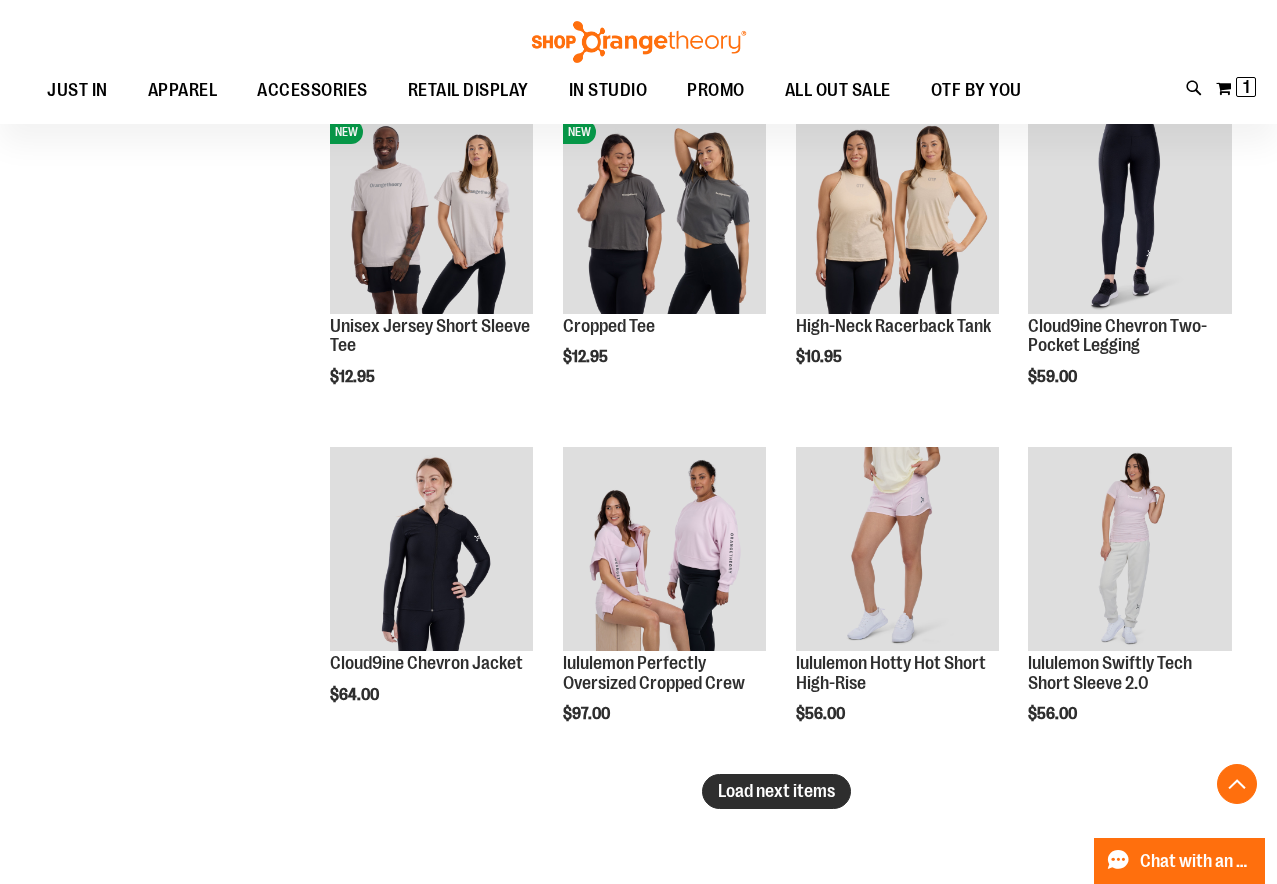 click on "Load next items" at bounding box center (776, 791) 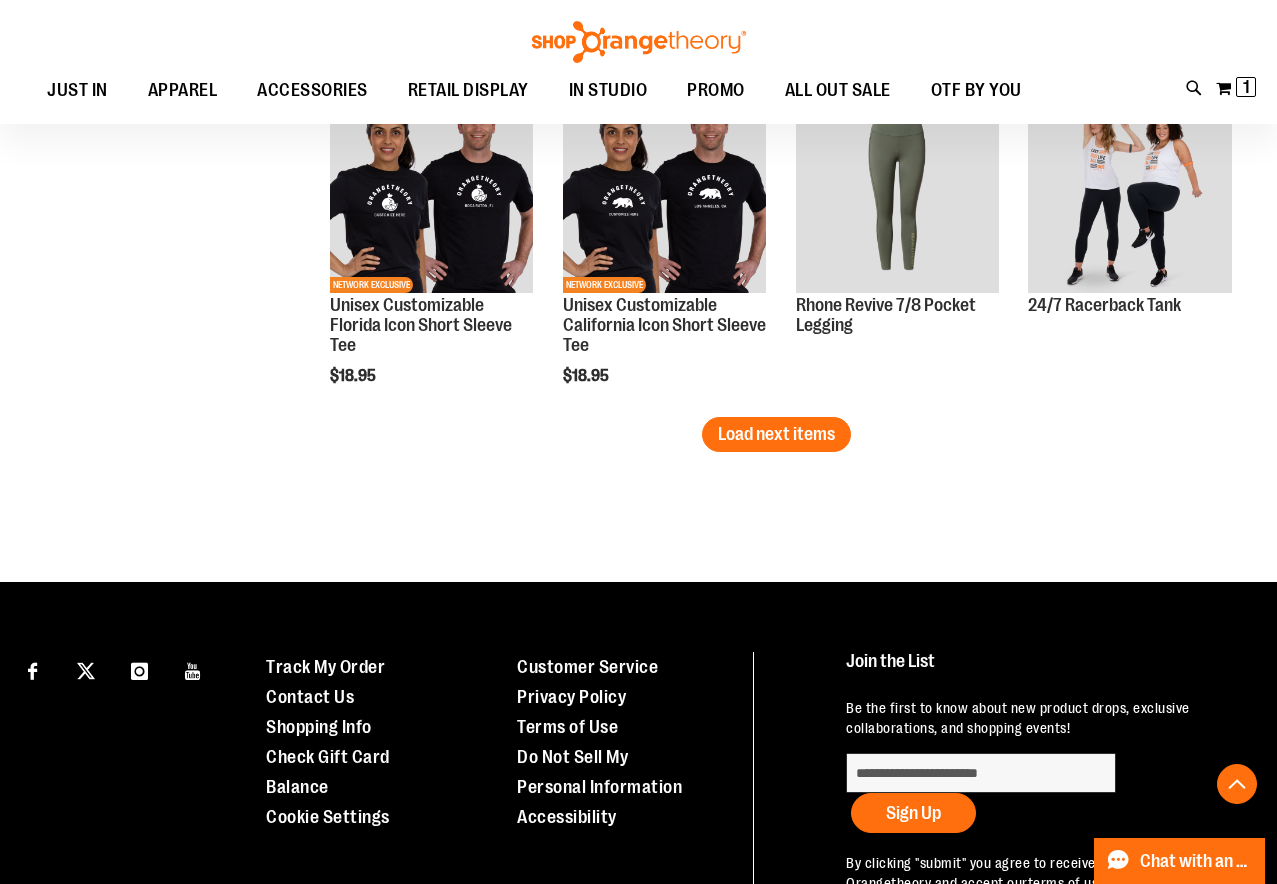 scroll, scrollTop: 6044, scrollLeft: 0, axis: vertical 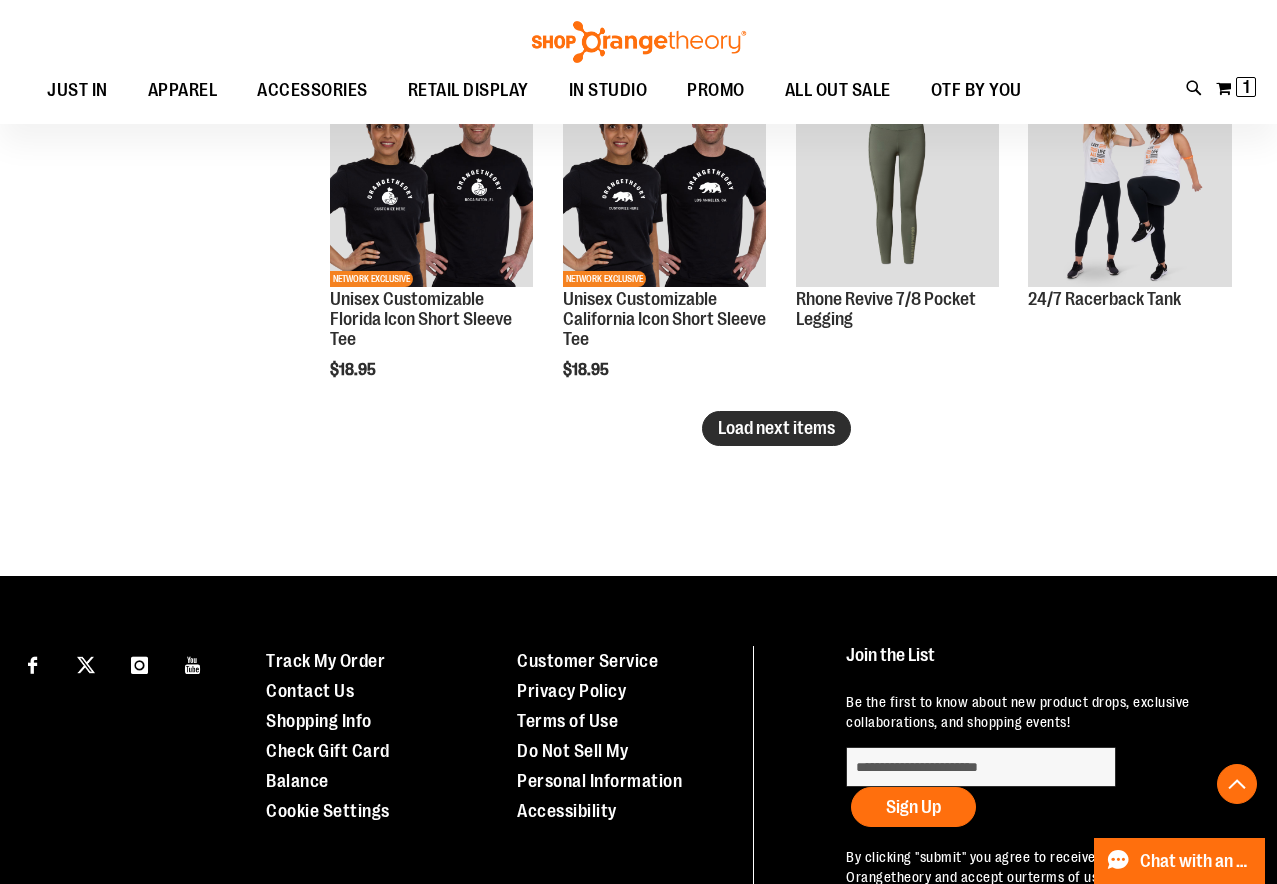 click on "Load next items" at bounding box center [776, 428] 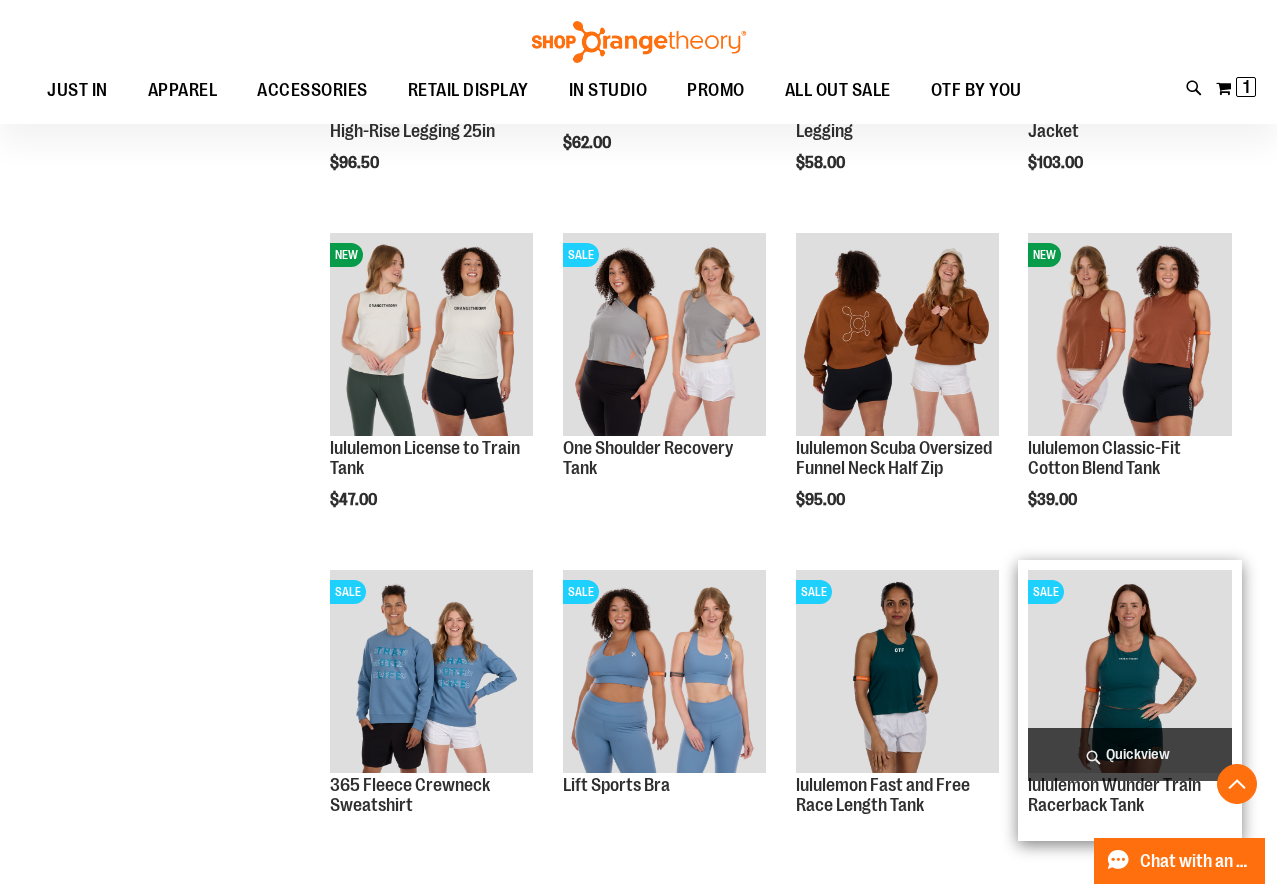 scroll, scrollTop: 6727, scrollLeft: 0, axis: vertical 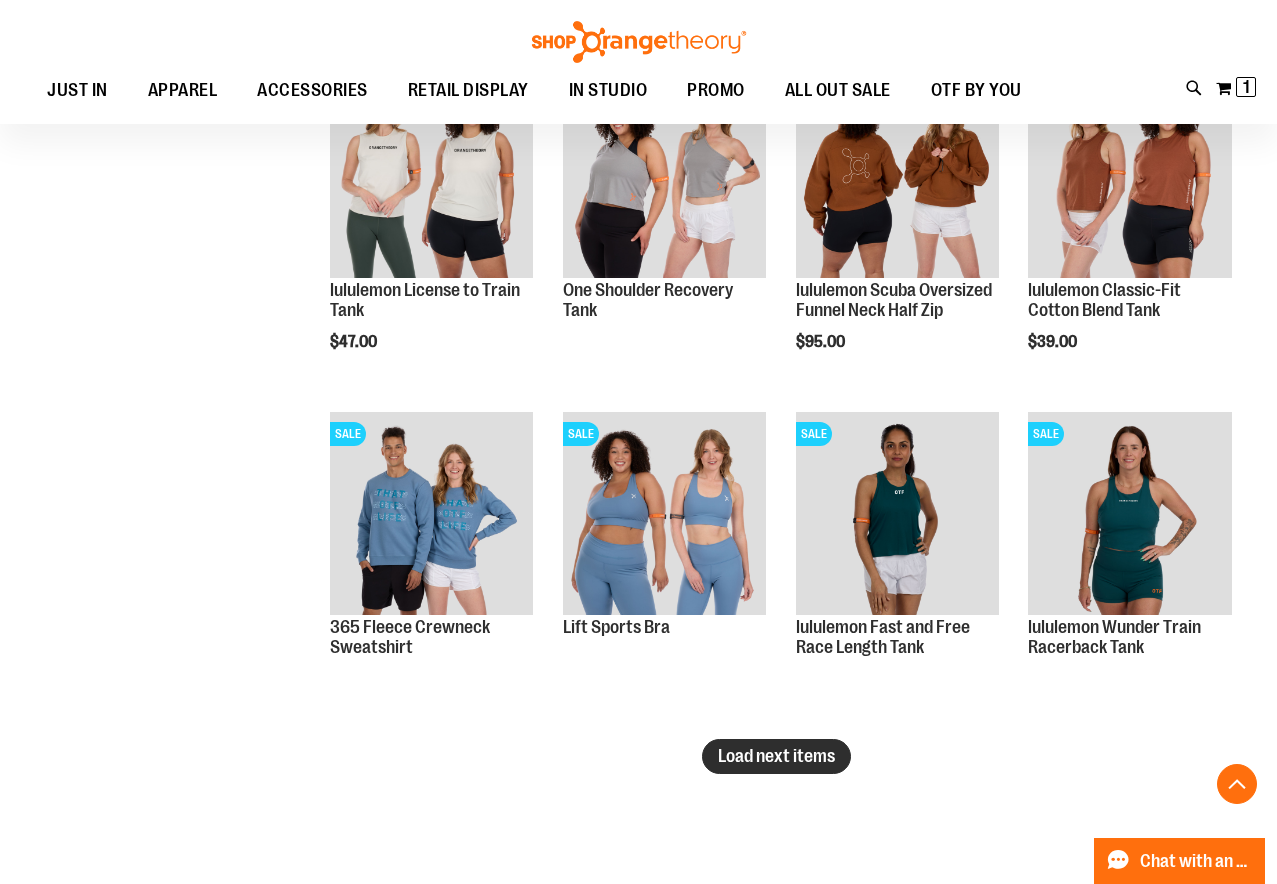 click on "Load next items" at bounding box center (776, 756) 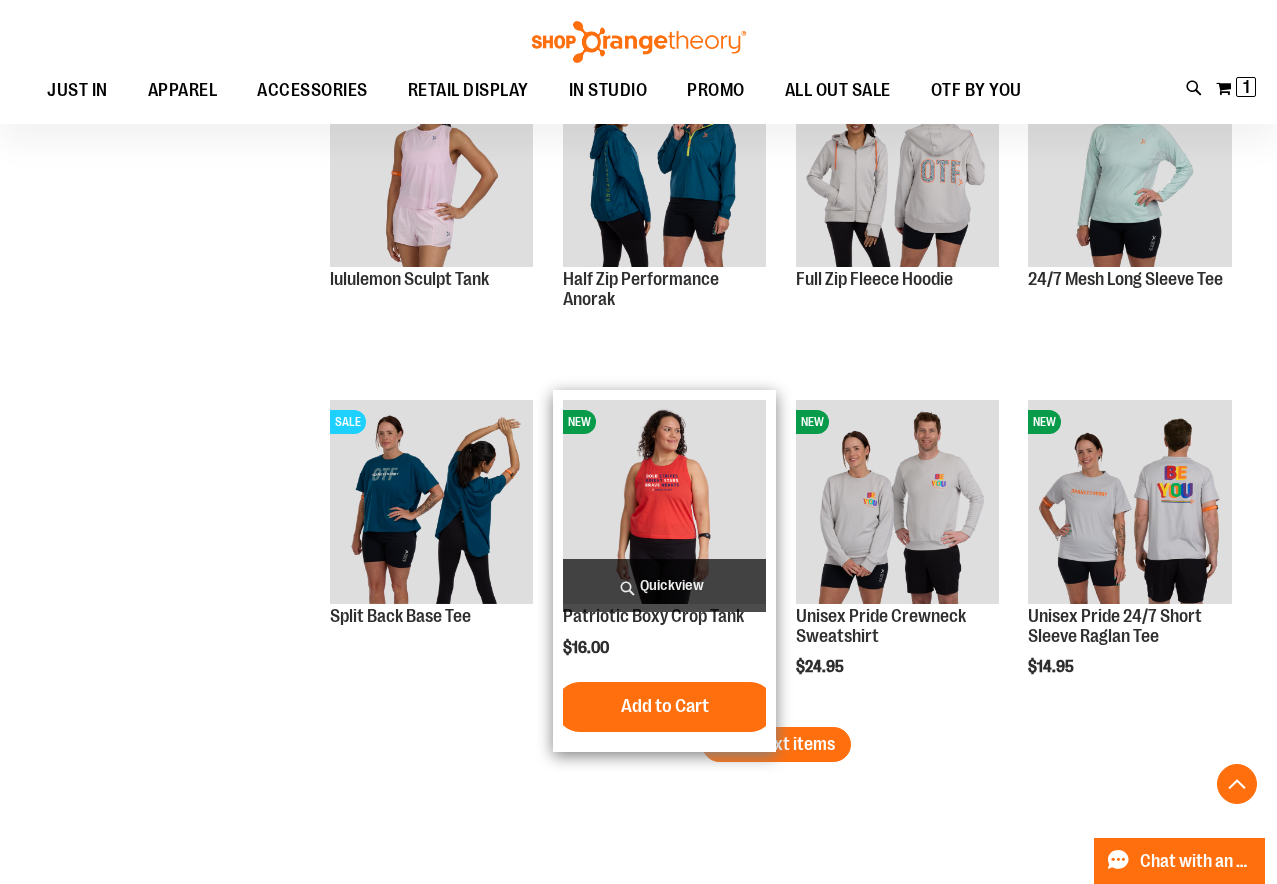 scroll, scrollTop: 7858, scrollLeft: 0, axis: vertical 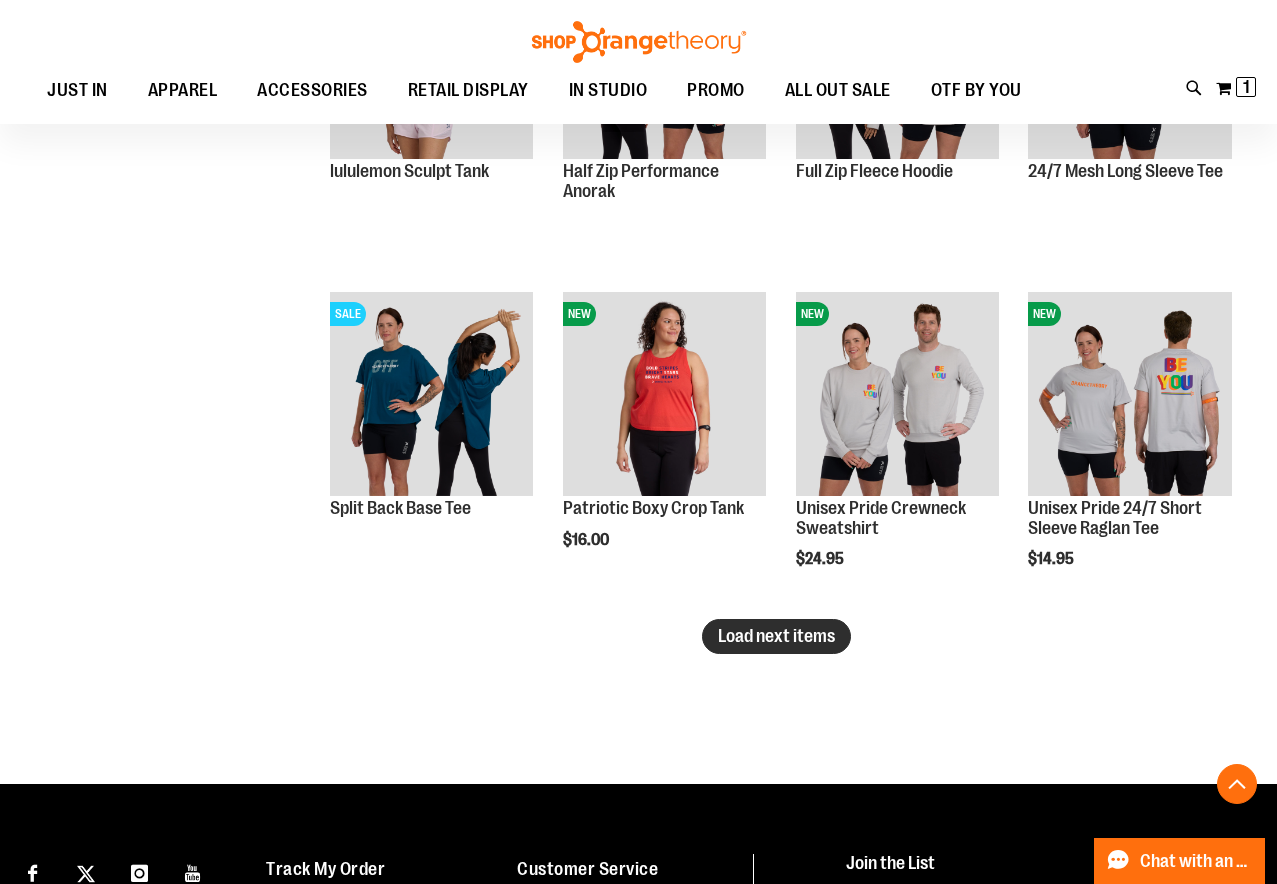 click on "Load next items" at bounding box center [776, 636] 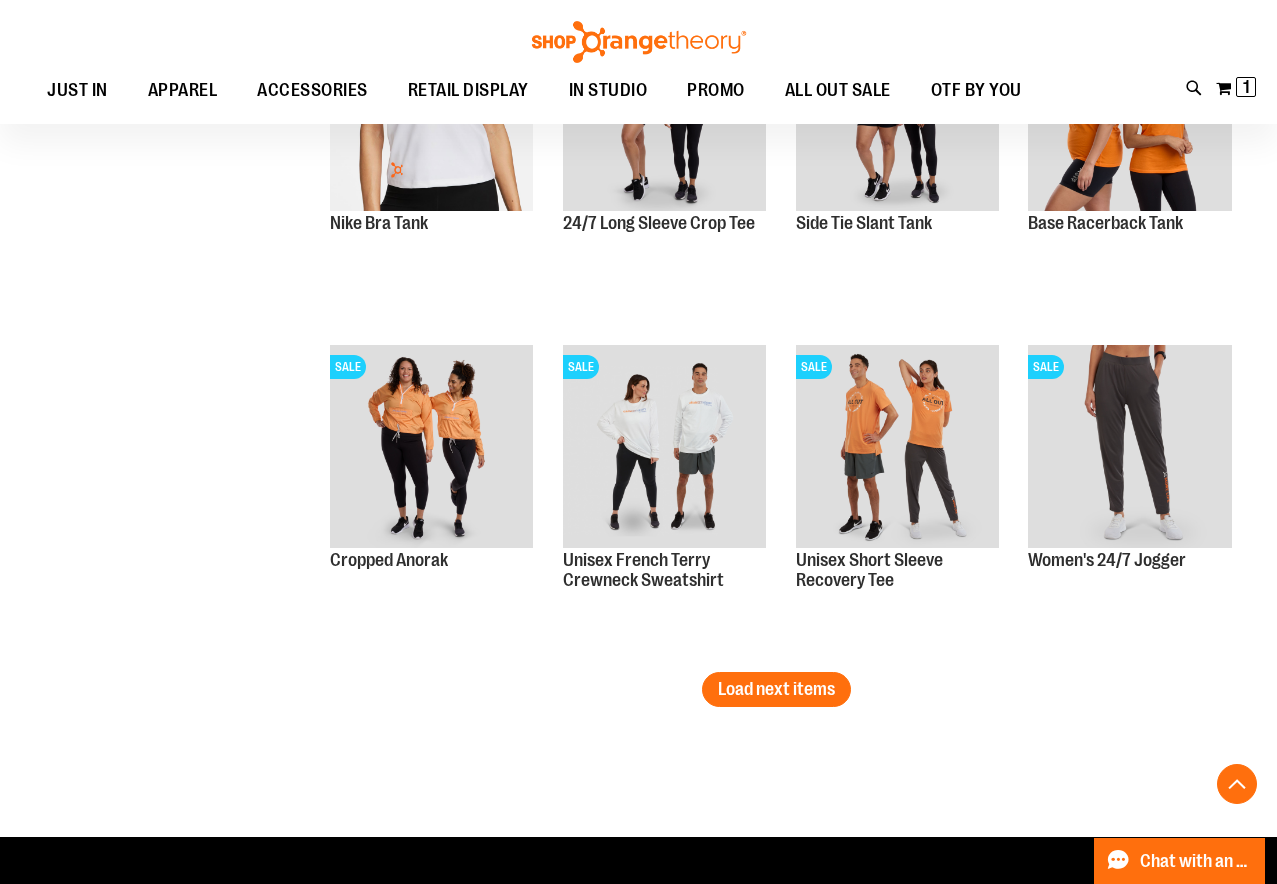 scroll, scrollTop: 8821, scrollLeft: 0, axis: vertical 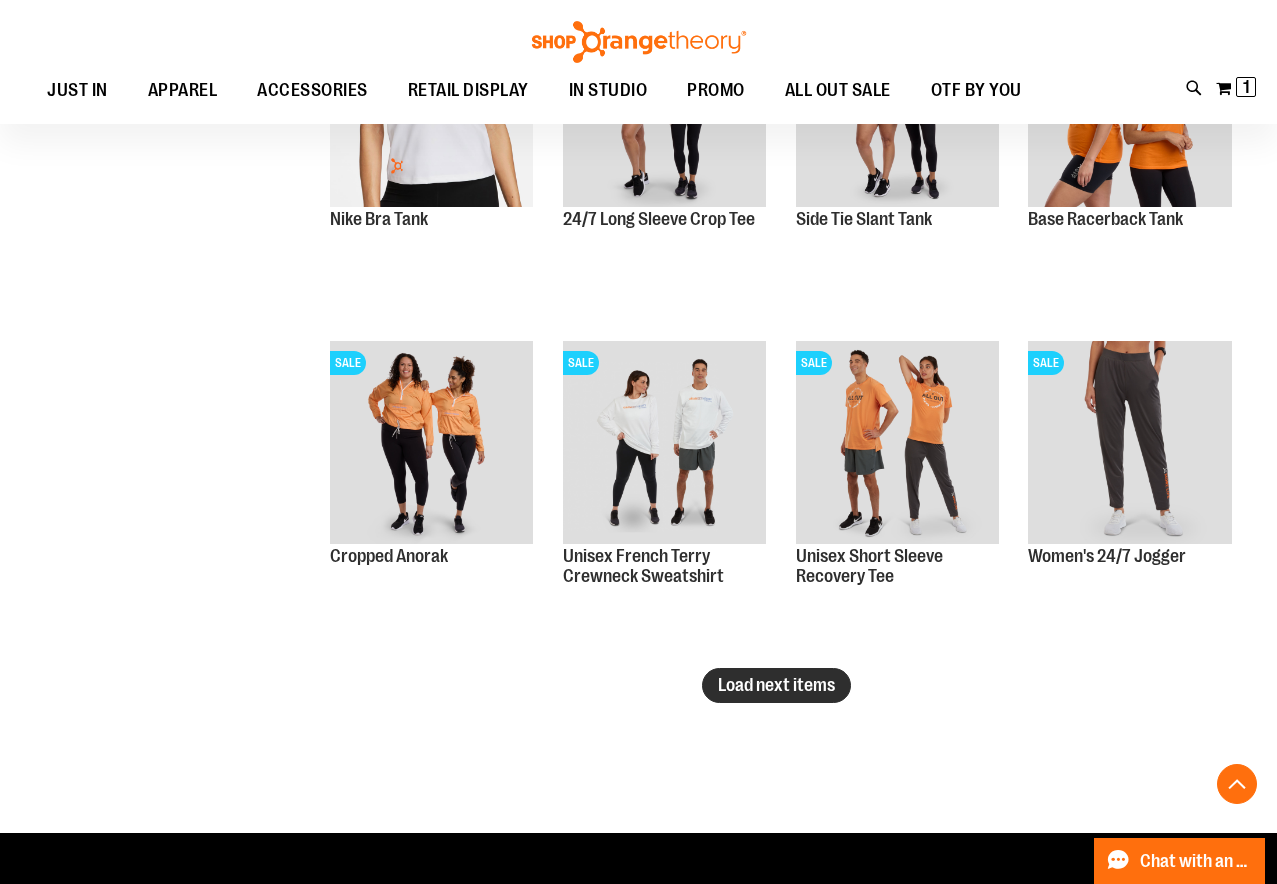 click on "Load next items" at bounding box center [776, 685] 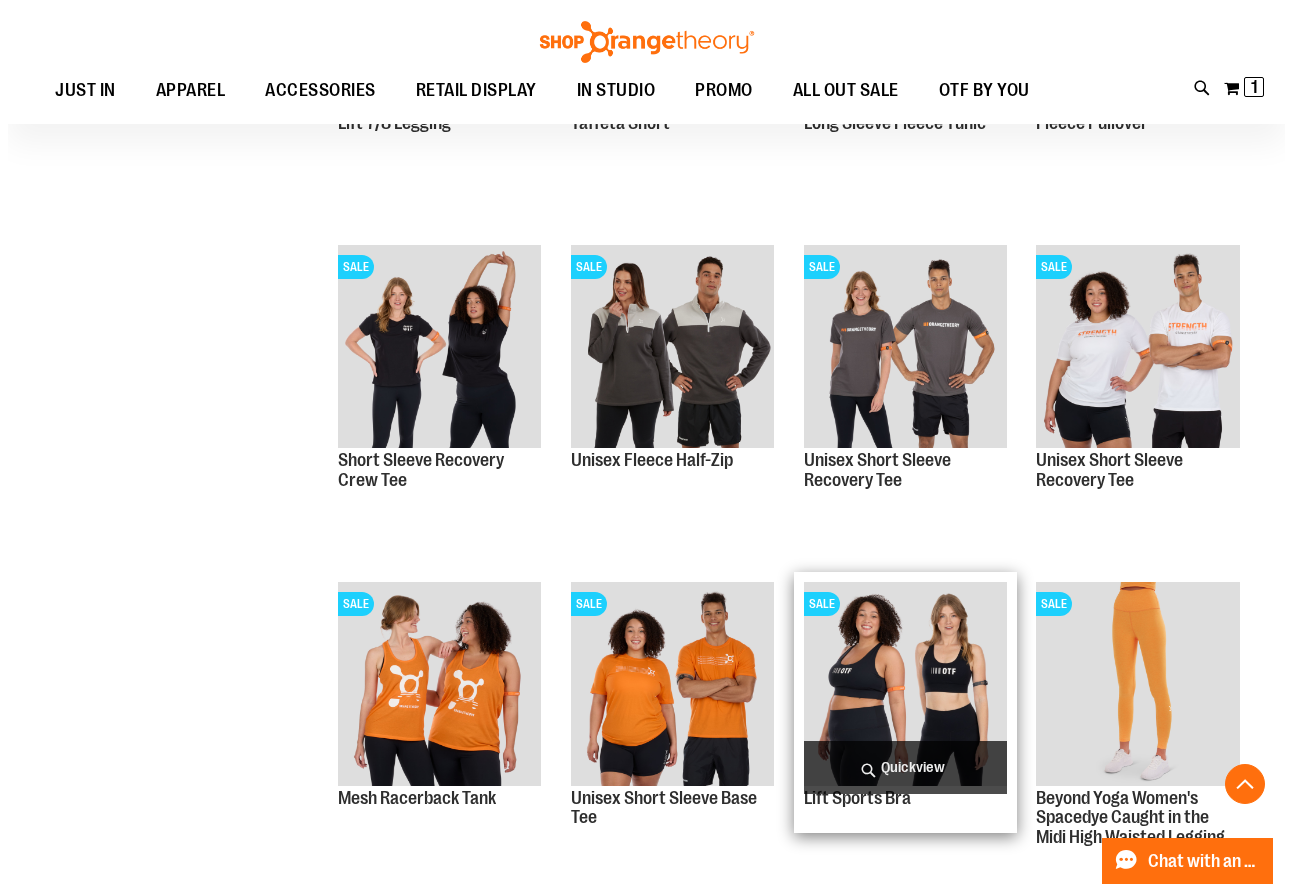 scroll, scrollTop: 9842, scrollLeft: 0, axis: vertical 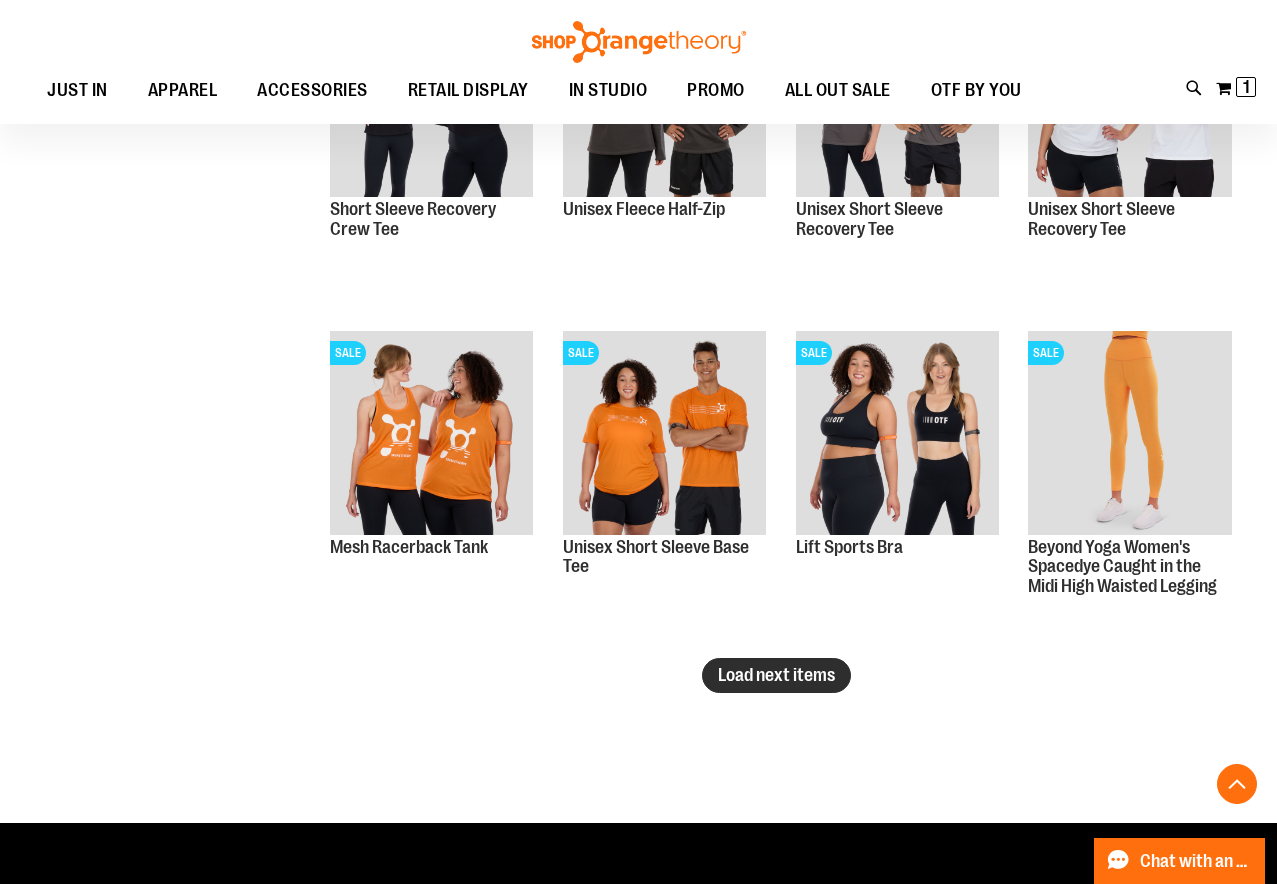 click on "Load next items" at bounding box center (776, 675) 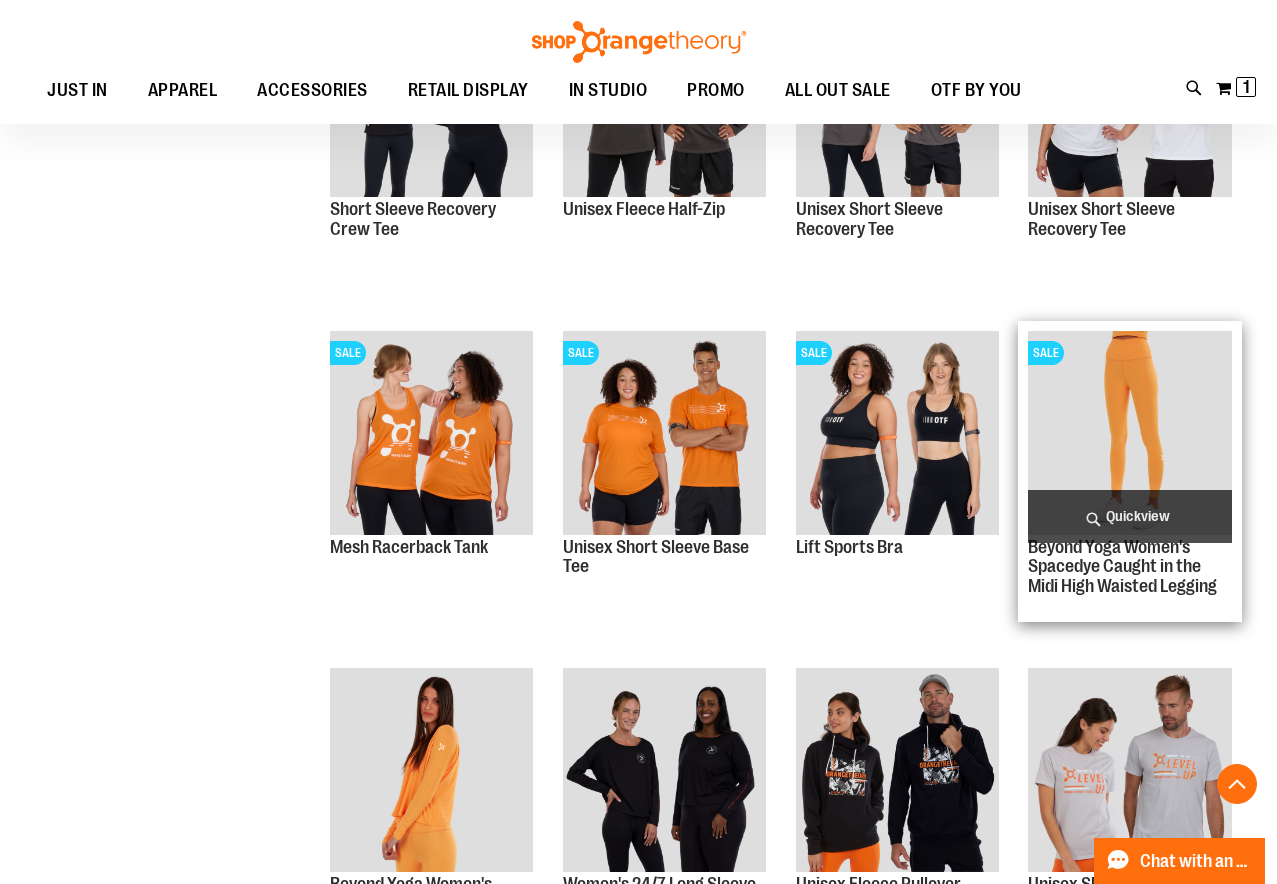 click on "Quickview" at bounding box center [1130, 516] 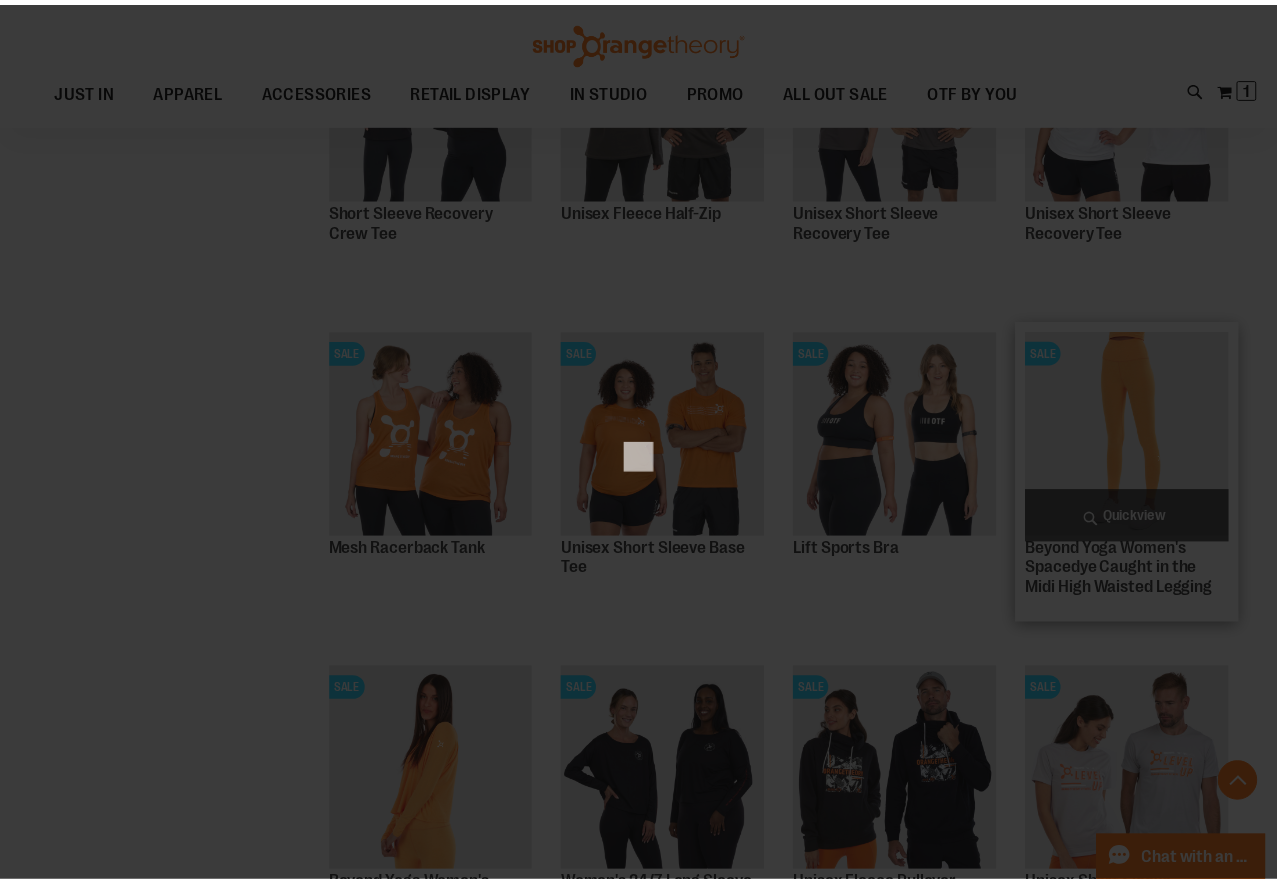 scroll, scrollTop: 0, scrollLeft: 0, axis: both 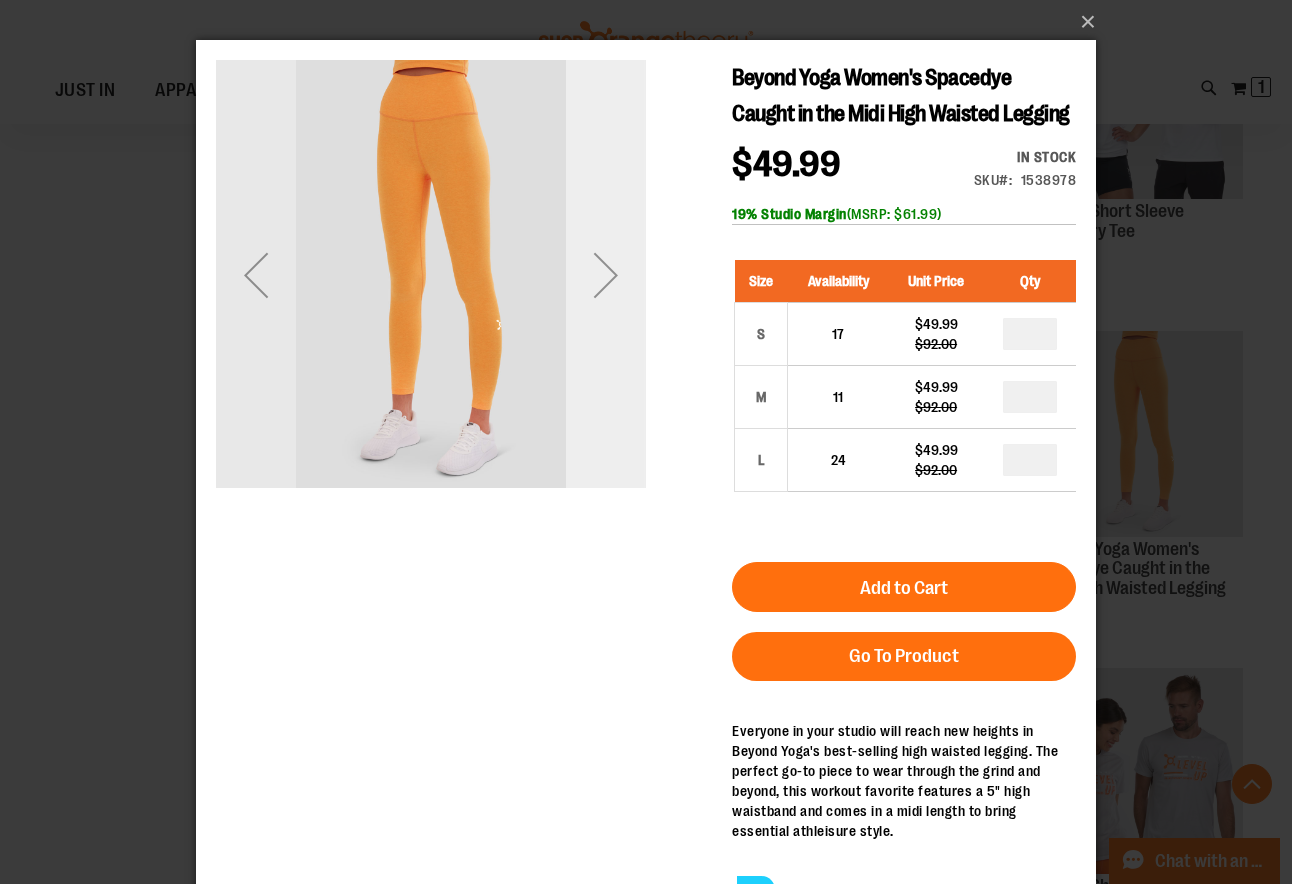 click at bounding box center (606, 275) 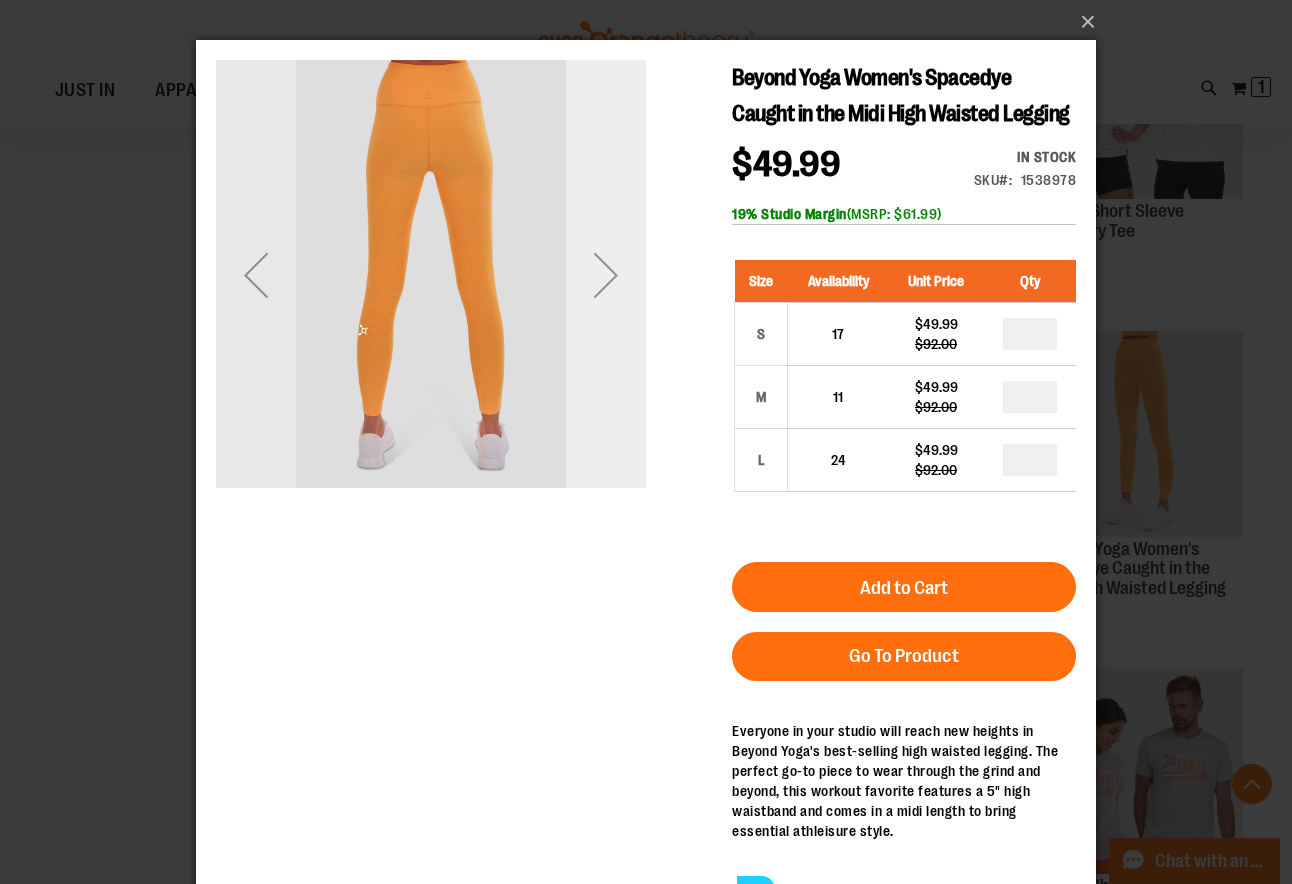 click at bounding box center [606, 275] 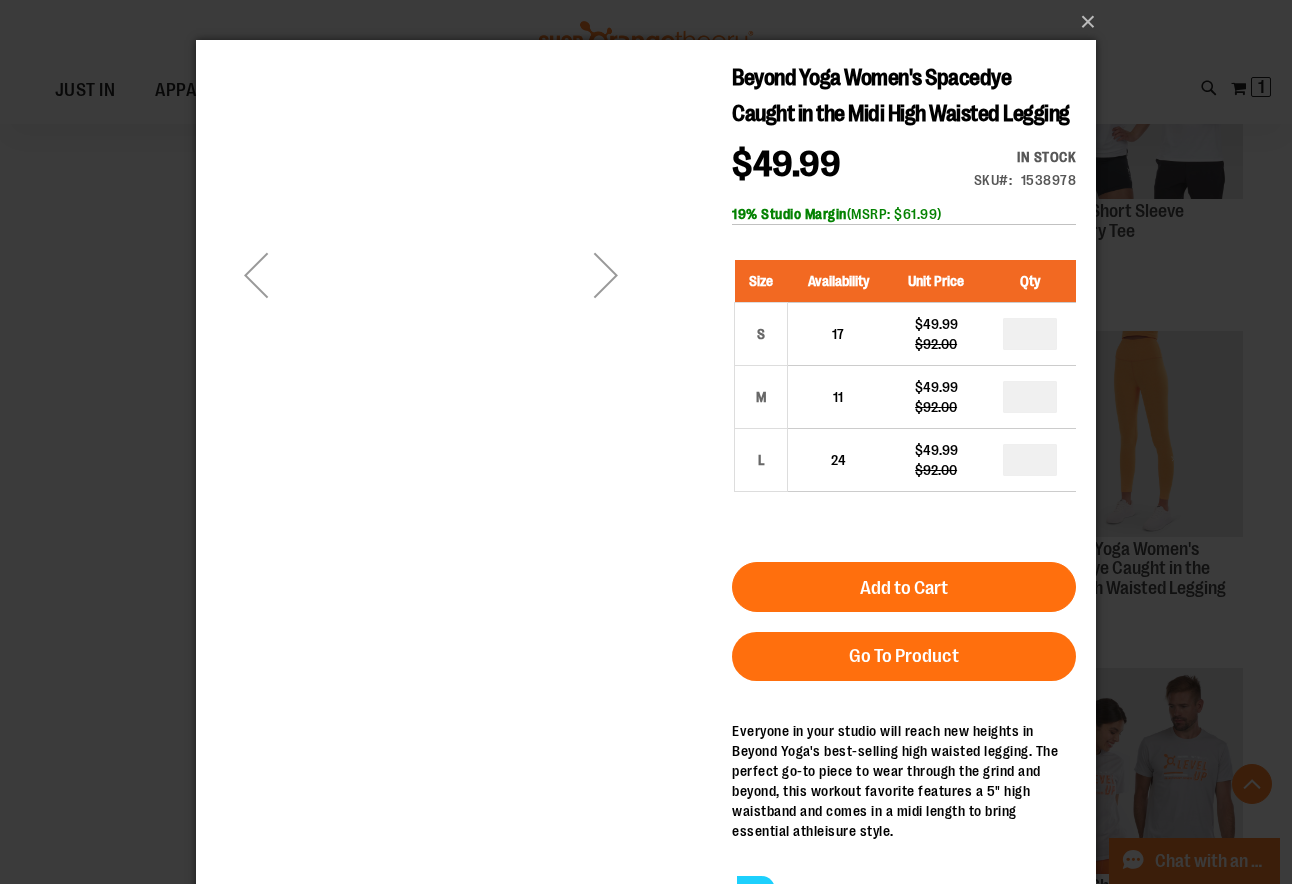 click at bounding box center [606, 275] 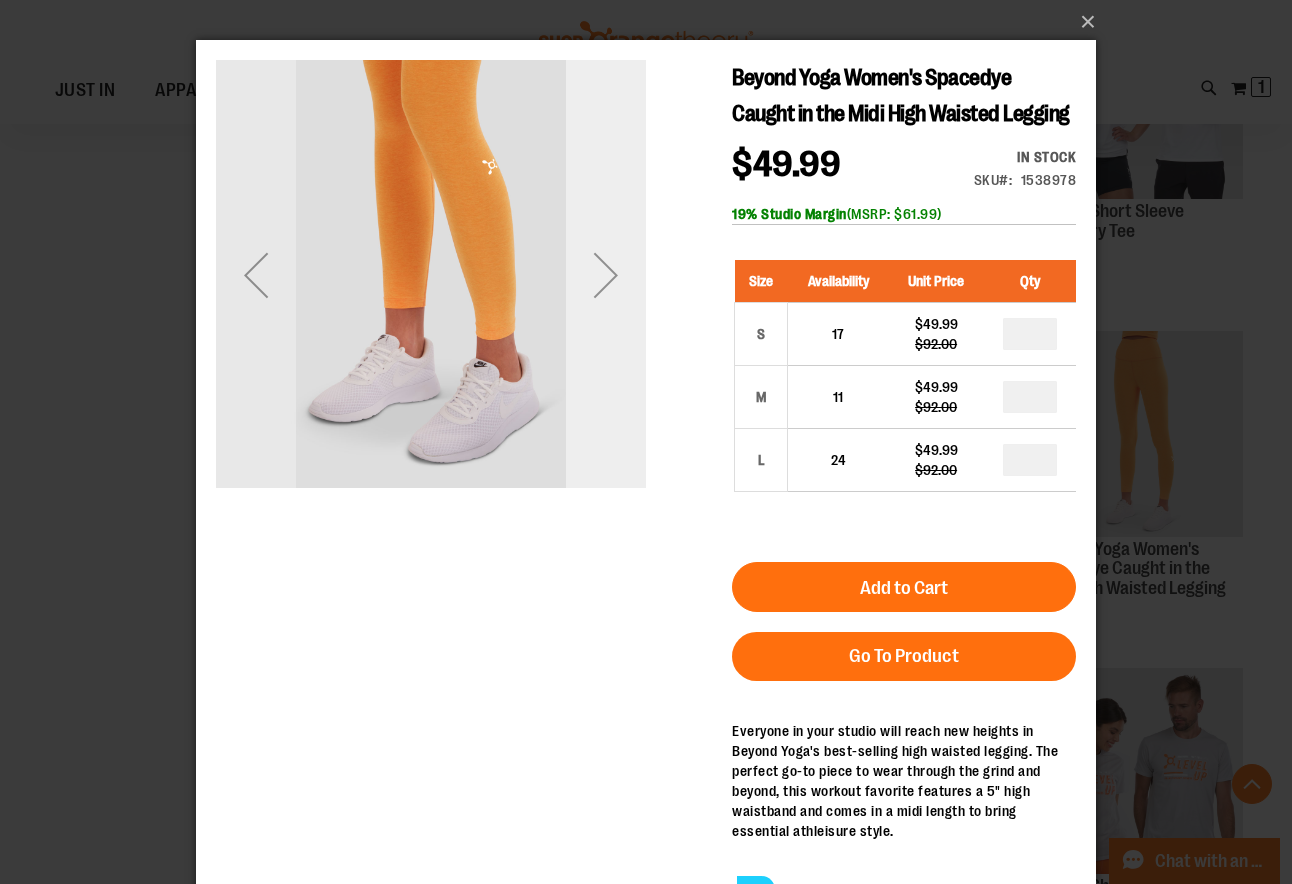 click at bounding box center [606, 275] 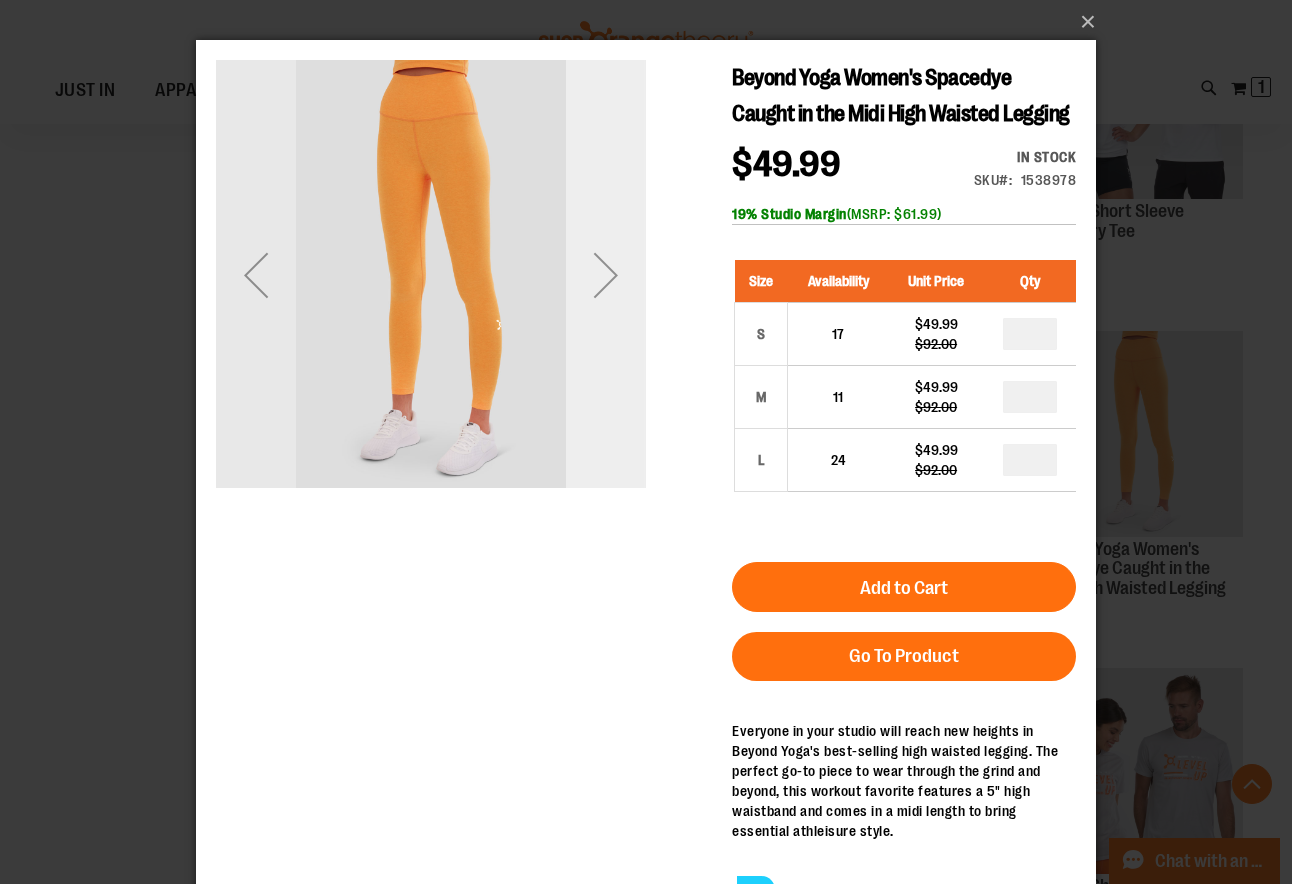 click at bounding box center [606, 275] 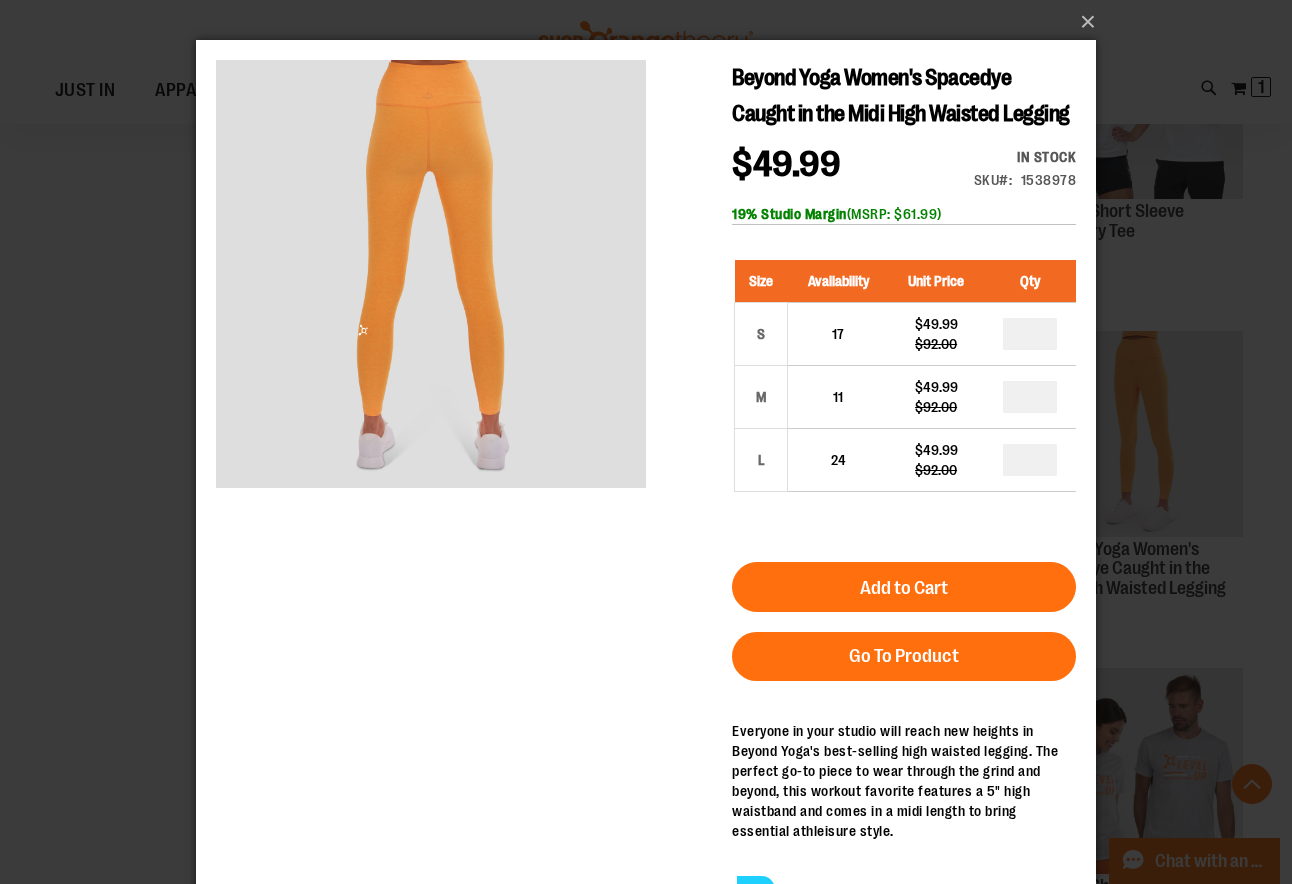 click on "×" at bounding box center (646, 442) 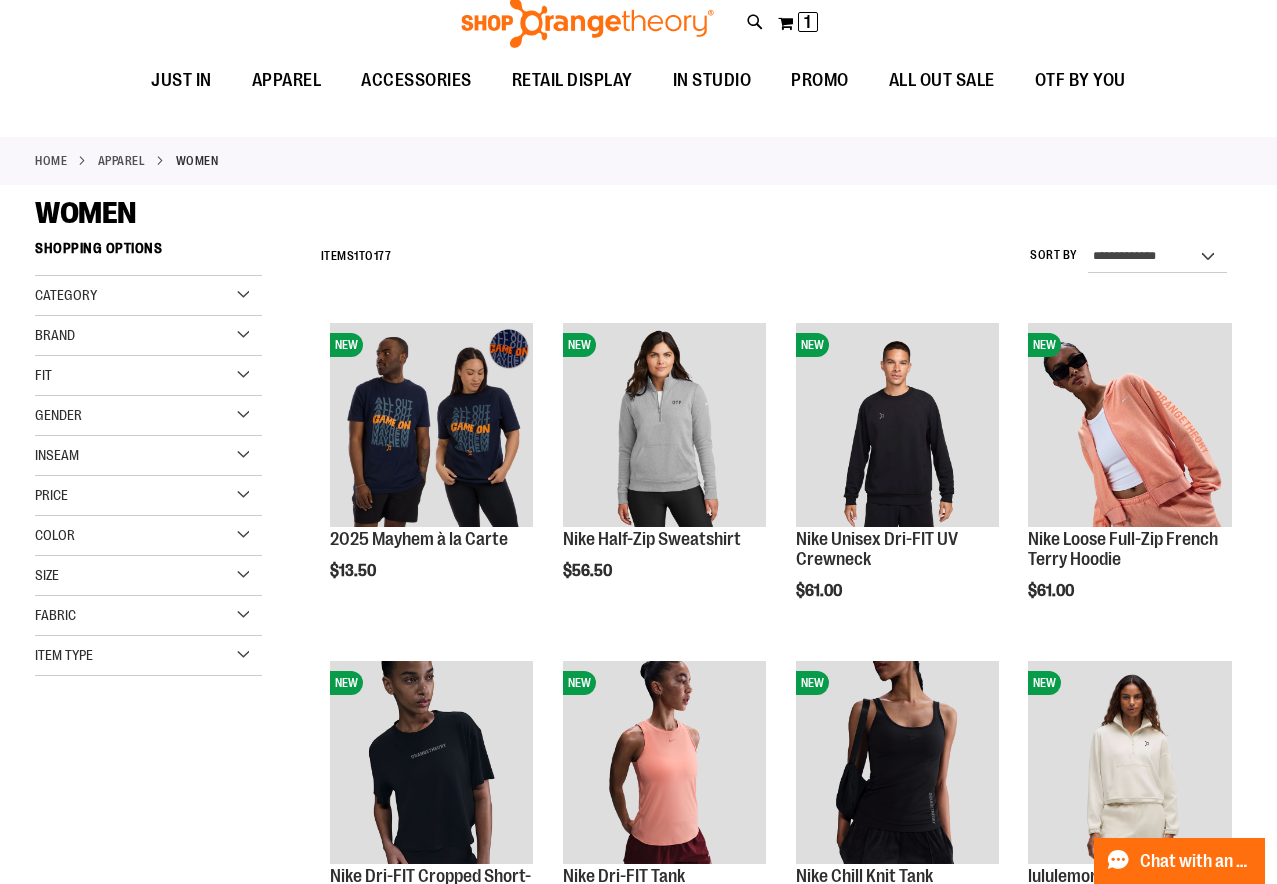 scroll, scrollTop: 0, scrollLeft: 0, axis: both 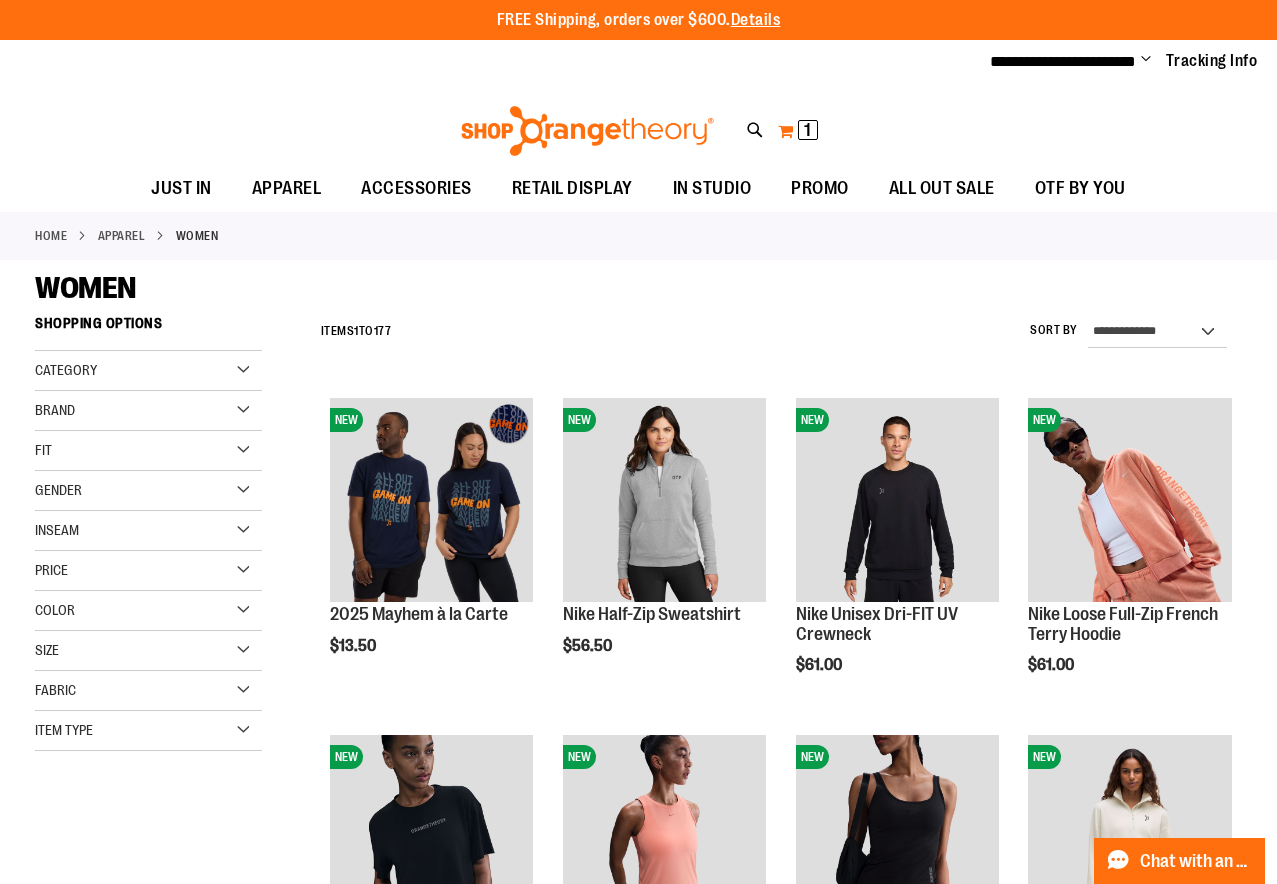 click on "1
1
items" at bounding box center [808, 130] 